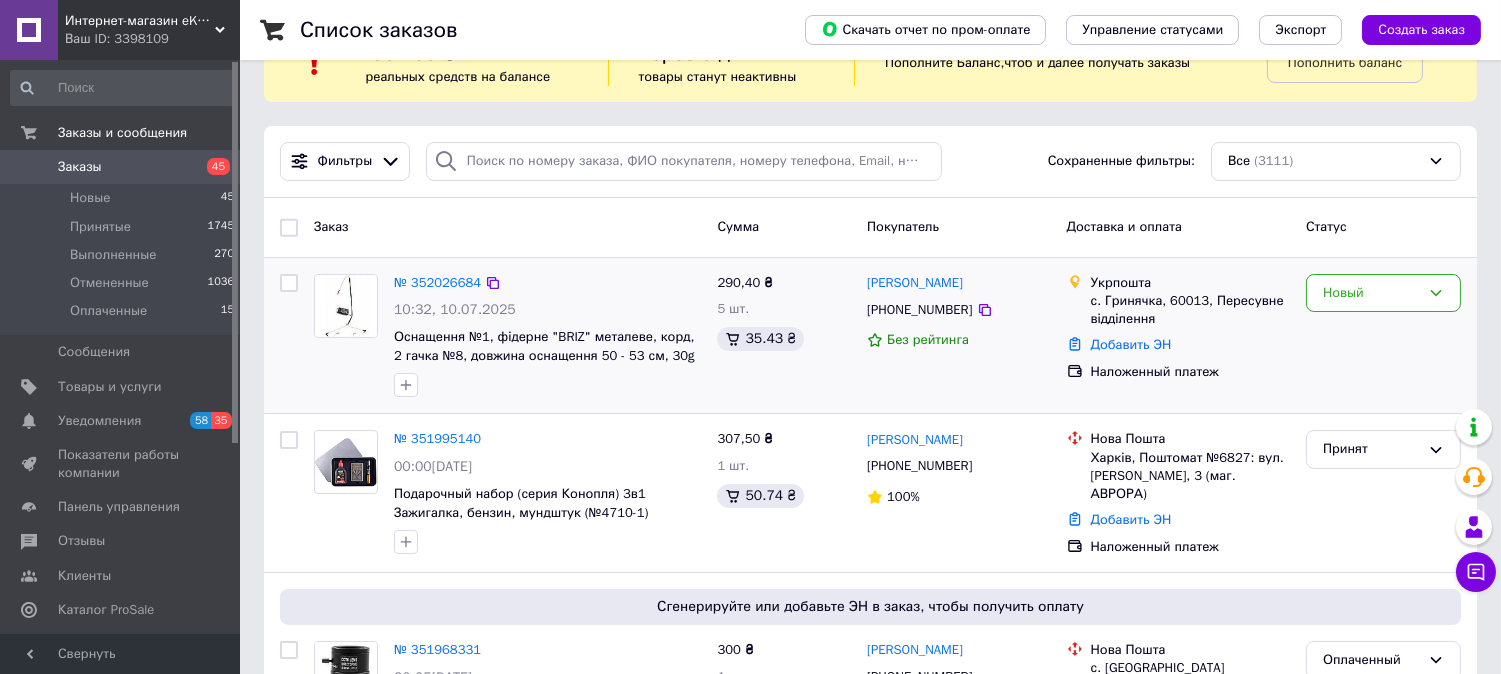 scroll, scrollTop: 111, scrollLeft: 0, axis: vertical 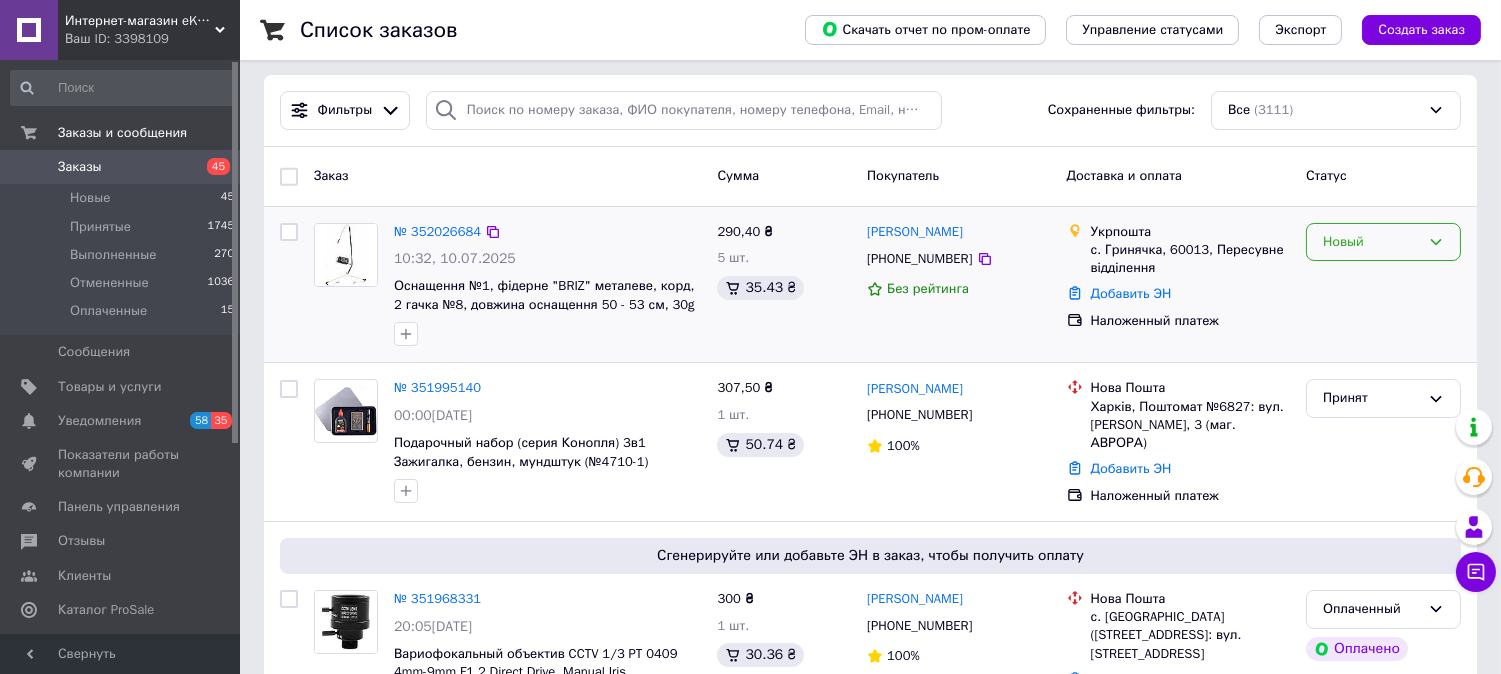 click on "Новый" at bounding box center [1371, 242] 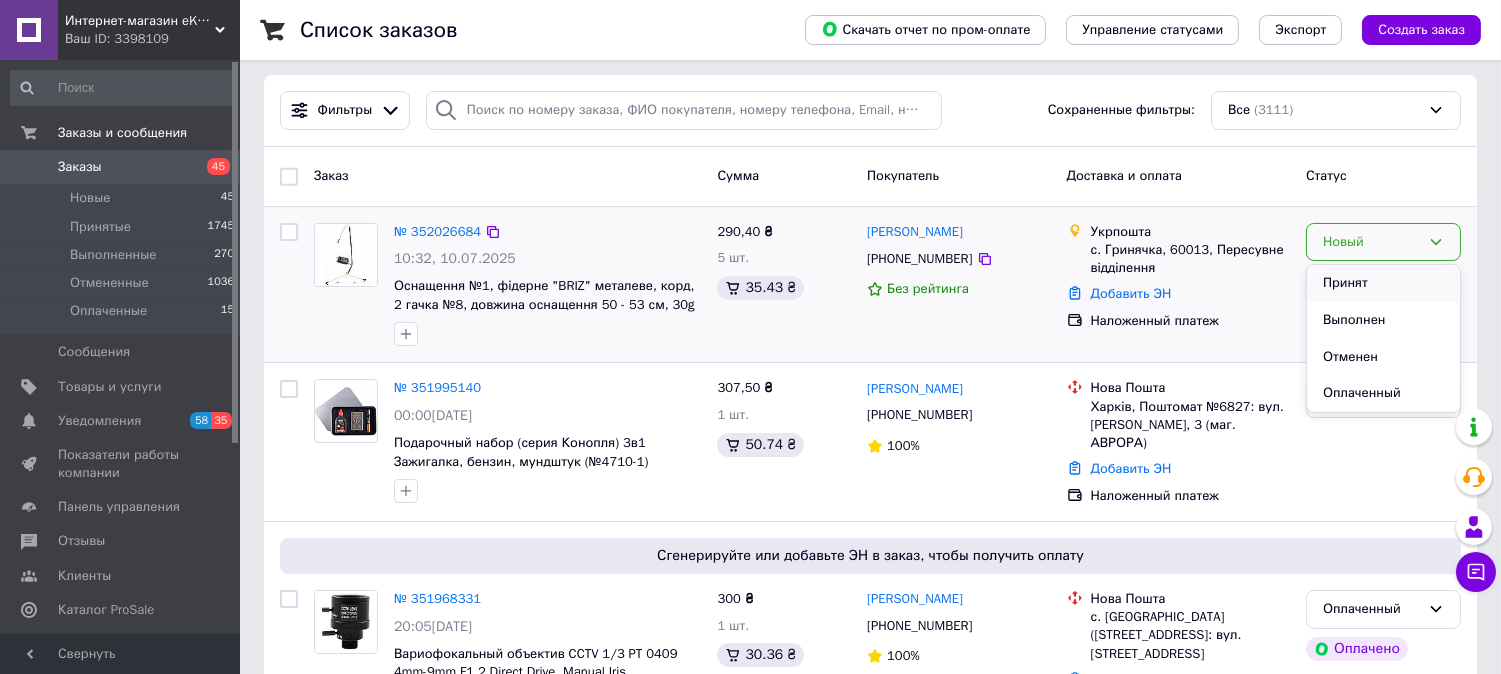 click on "Принят" at bounding box center (1383, 283) 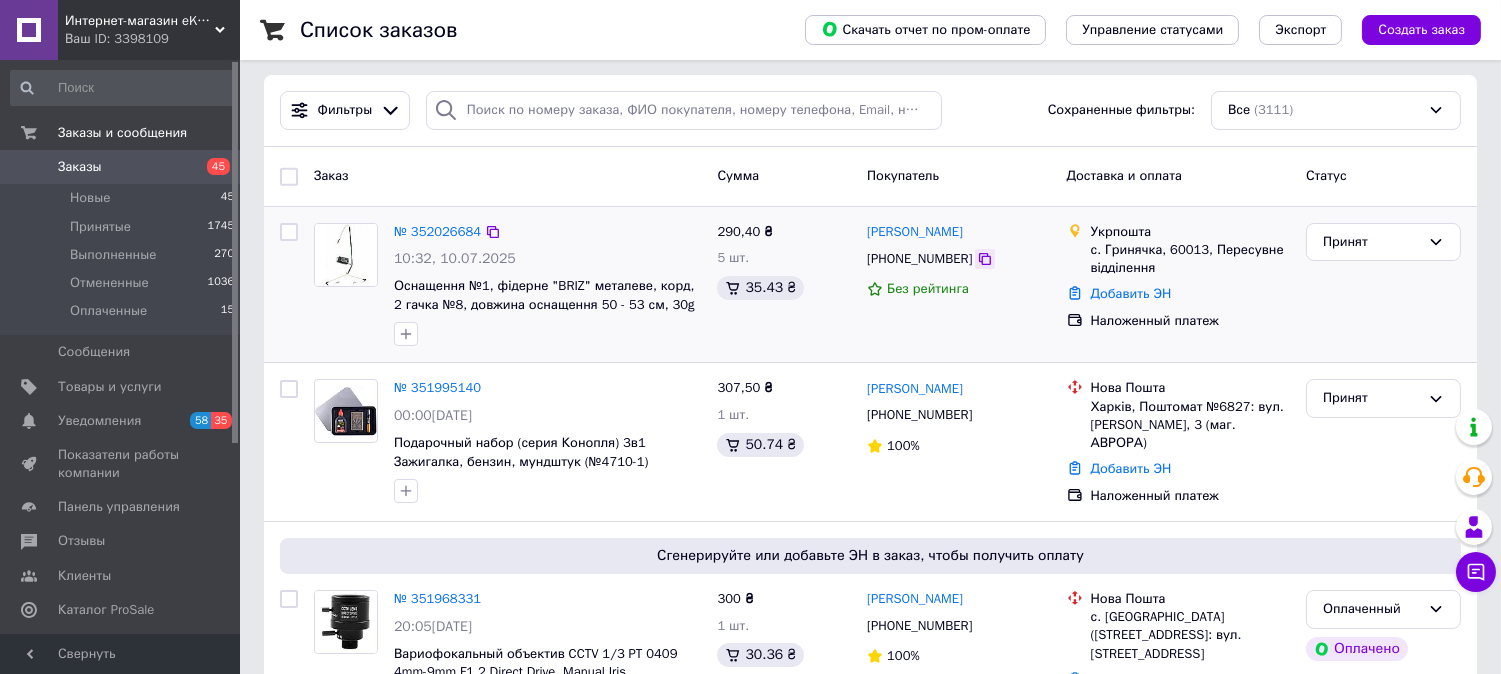 click 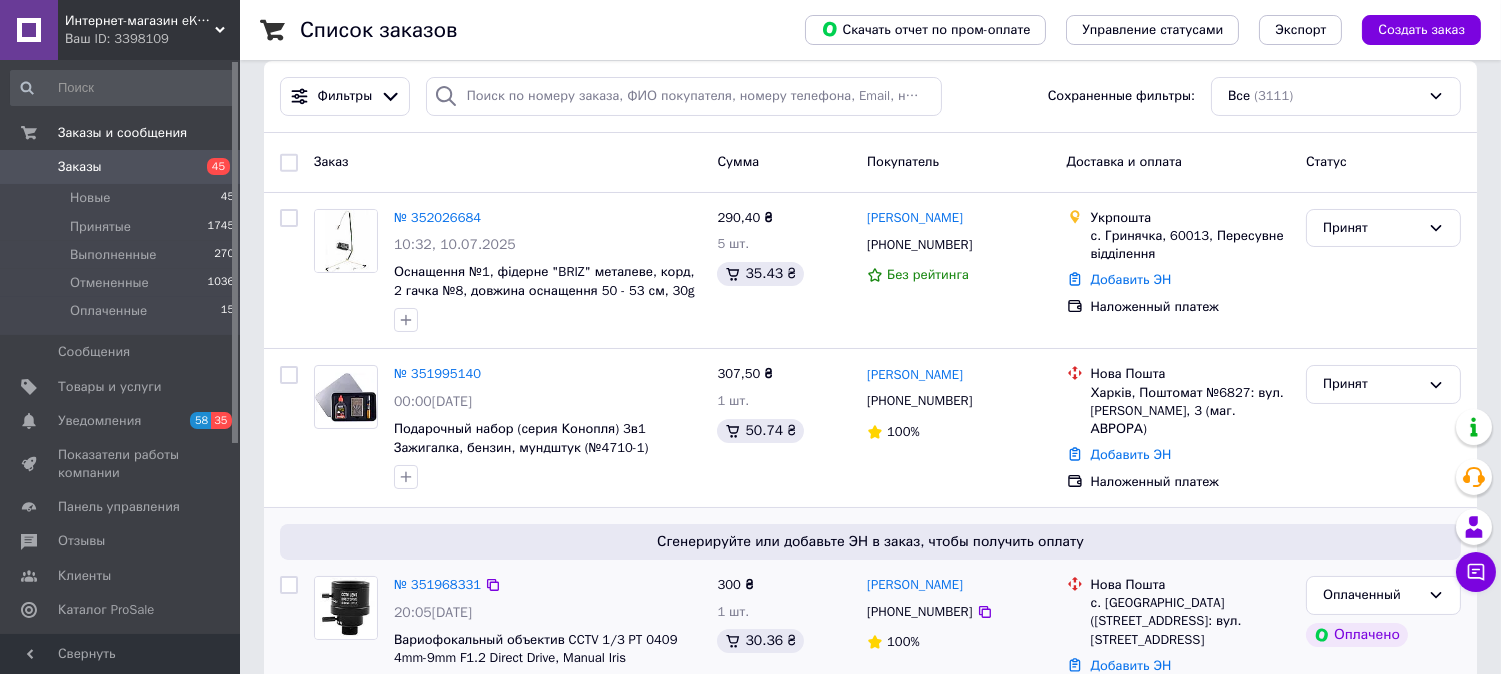 scroll, scrollTop: 222, scrollLeft: 0, axis: vertical 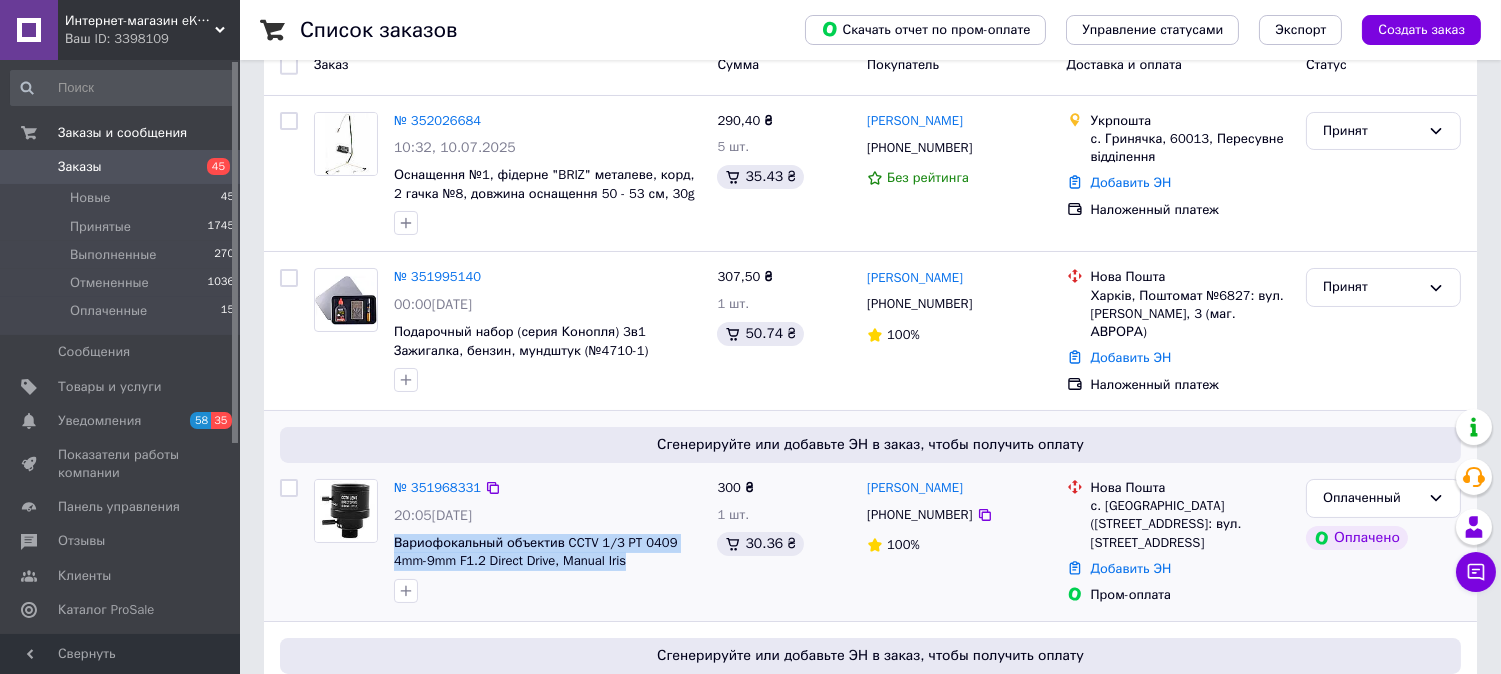 drag, startPoint x: 387, startPoint y: 541, endPoint x: 633, endPoint y: 563, distance: 246.98178 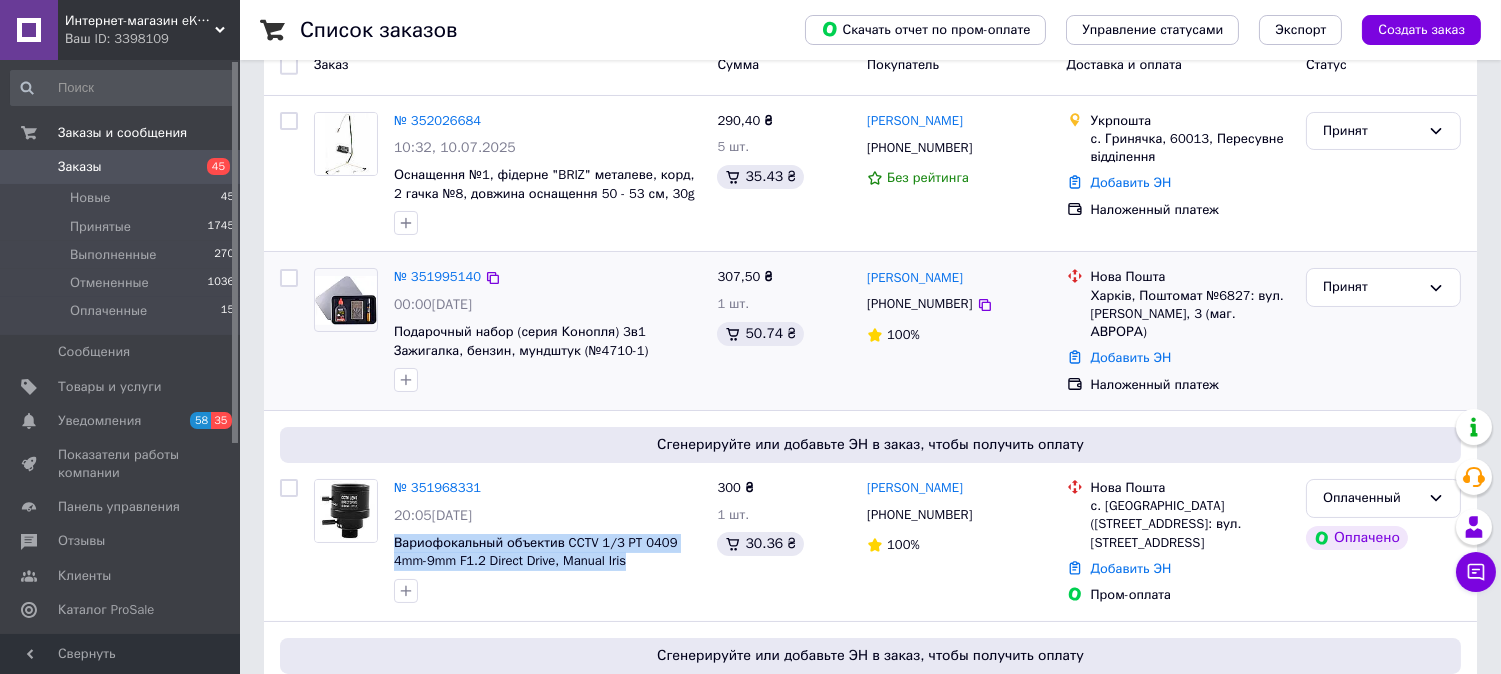 copy on "Вариофокальный объектив CCTV 1/3 PT 0409 4mm-9mm F1.2 Direct Drive, Manual Iris" 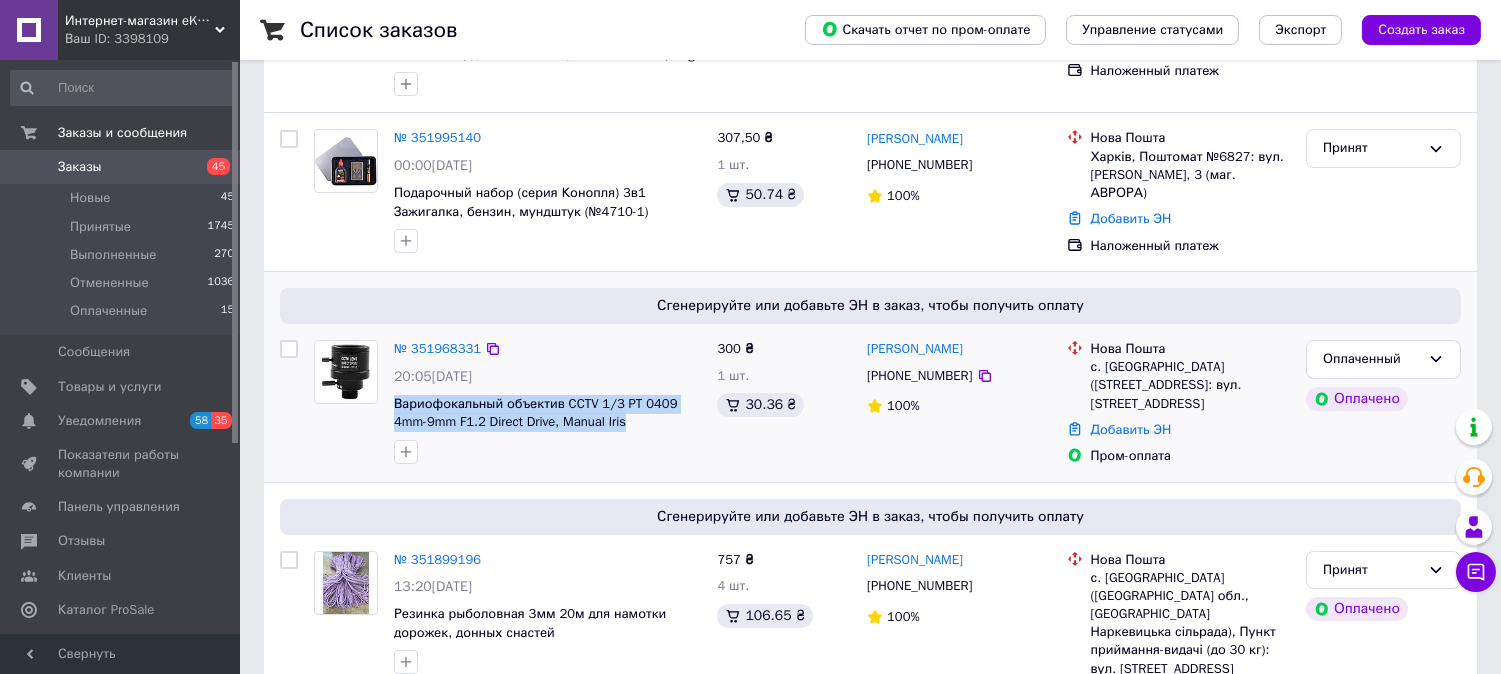 scroll, scrollTop: 555, scrollLeft: 0, axis: vertical 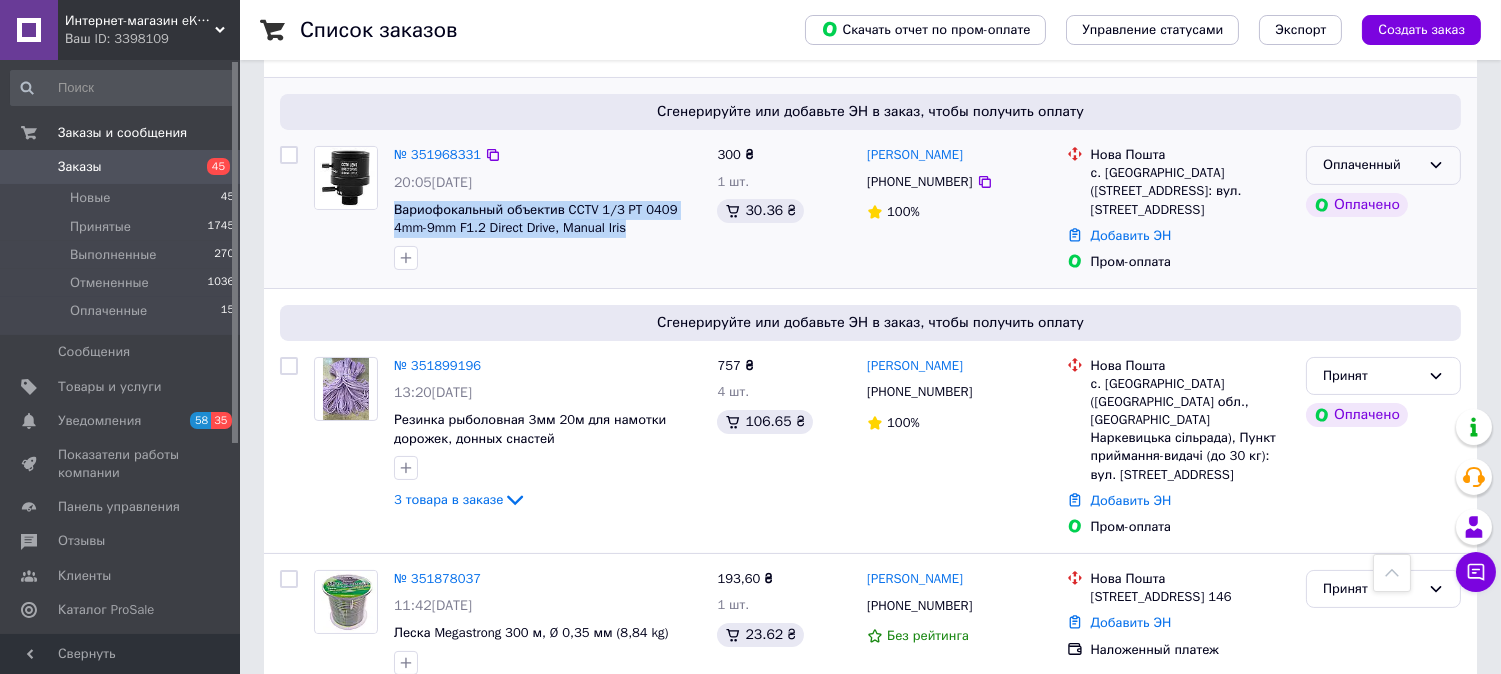 click on "Оплаченный" at bounding box center [1371, 165] 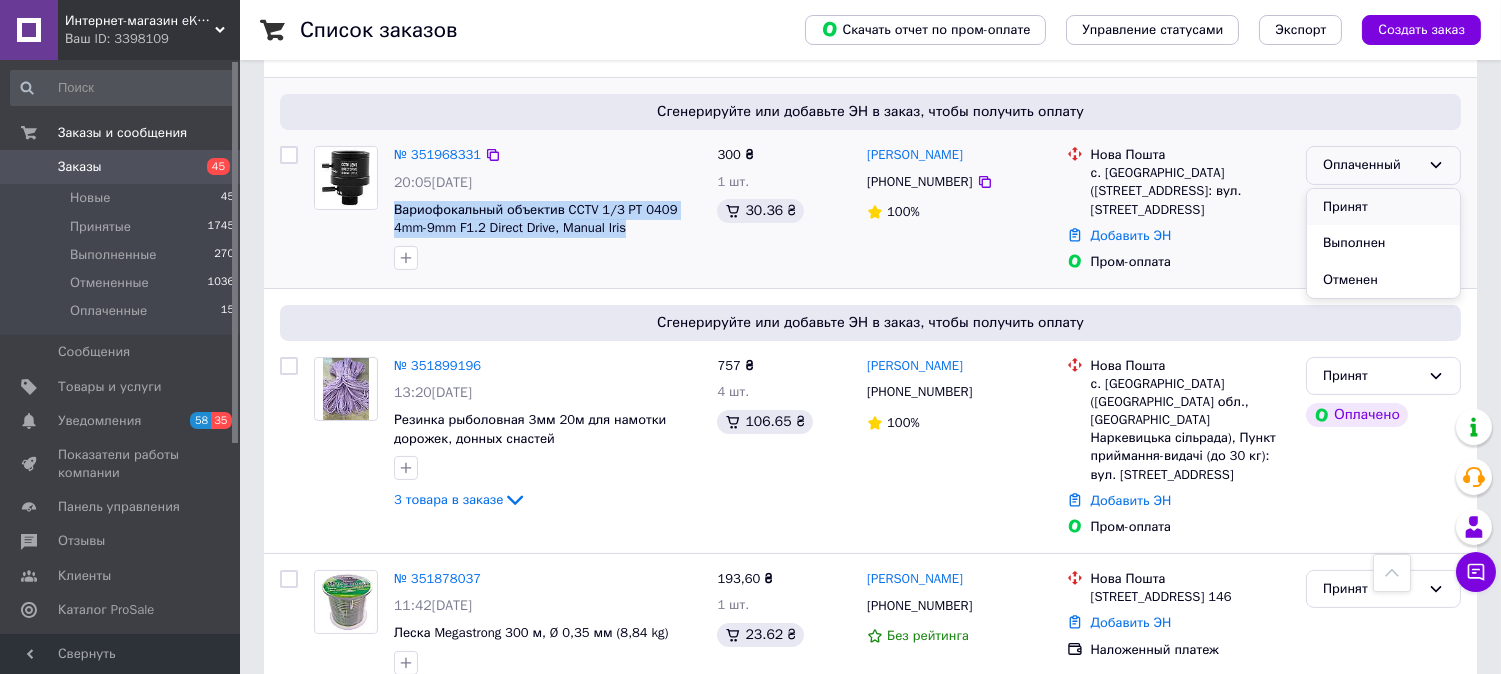 click on "Принят" at bounding box center (1383, 207) 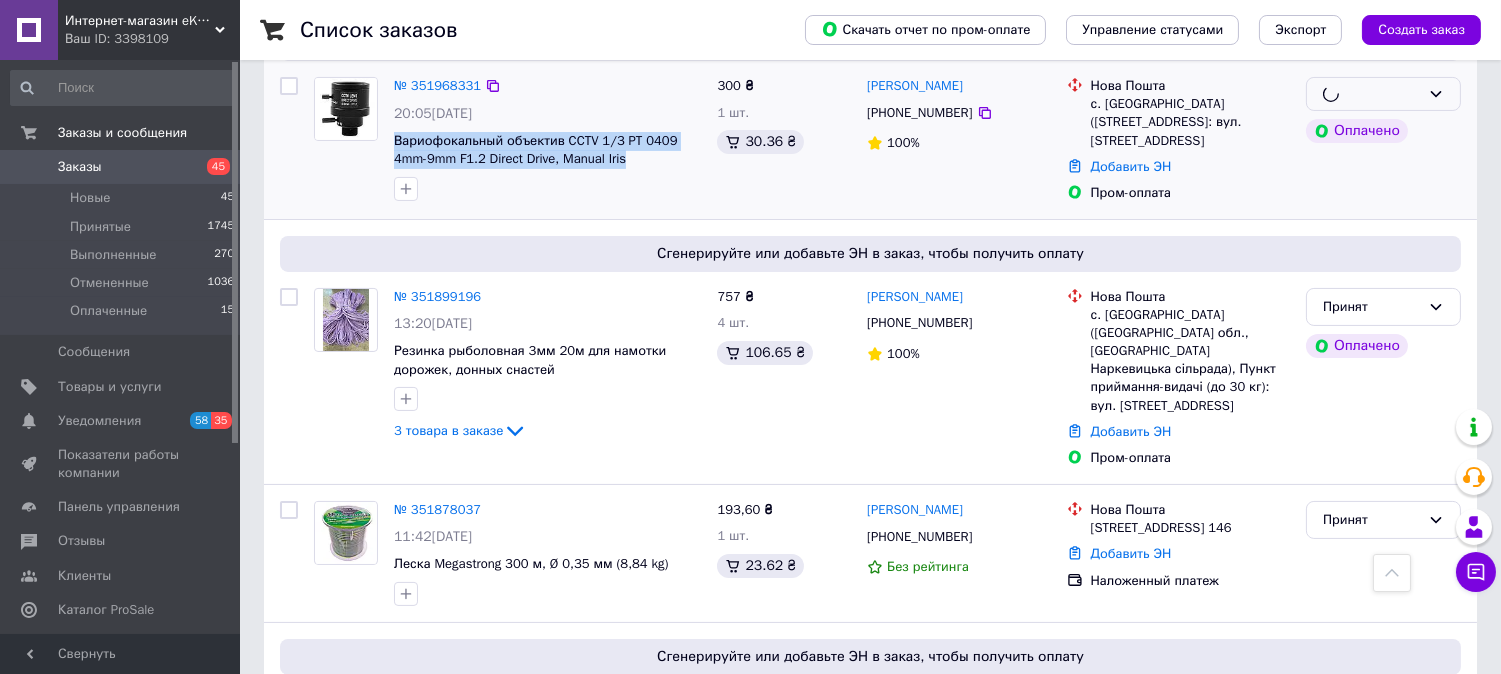 scroll, scrollTop: 777, scrollLeft: 0, axis: vertical 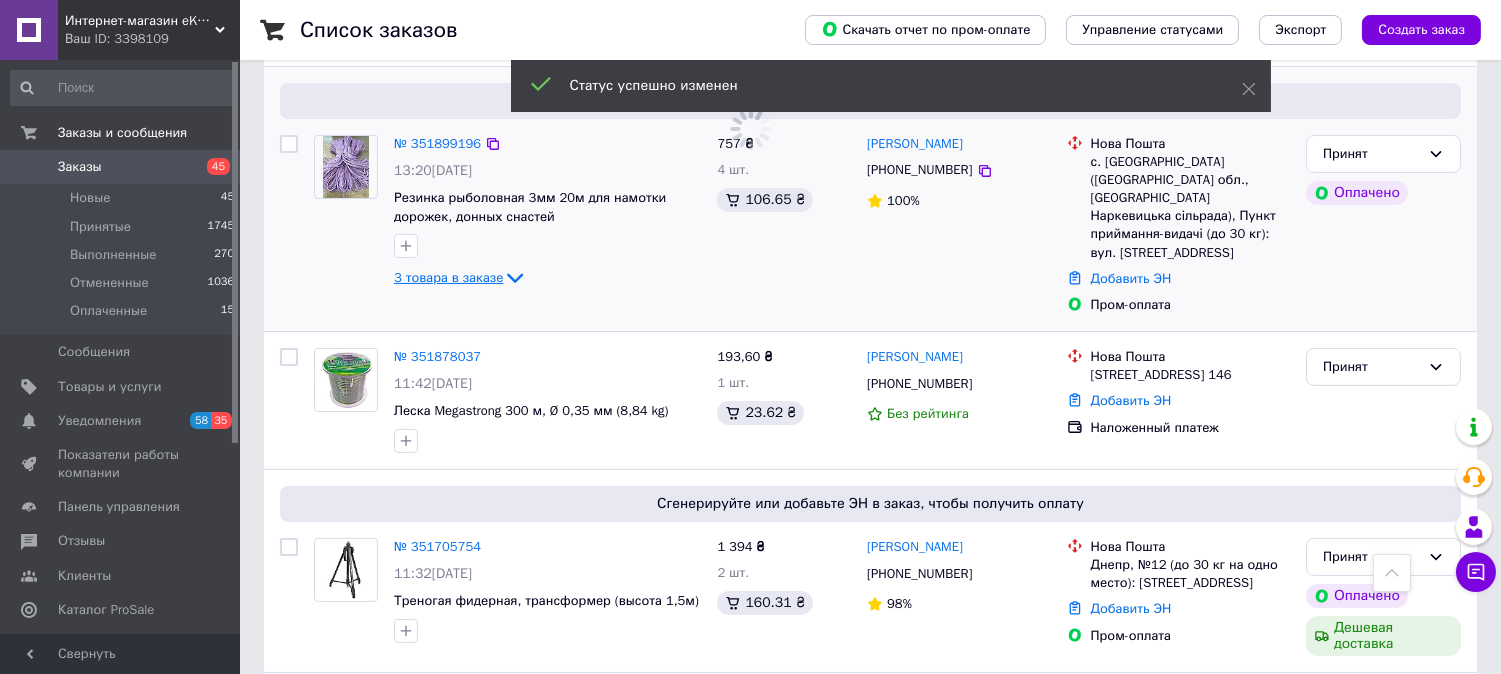 click on "3 товара в заказе" at bounding box center [448, 277] 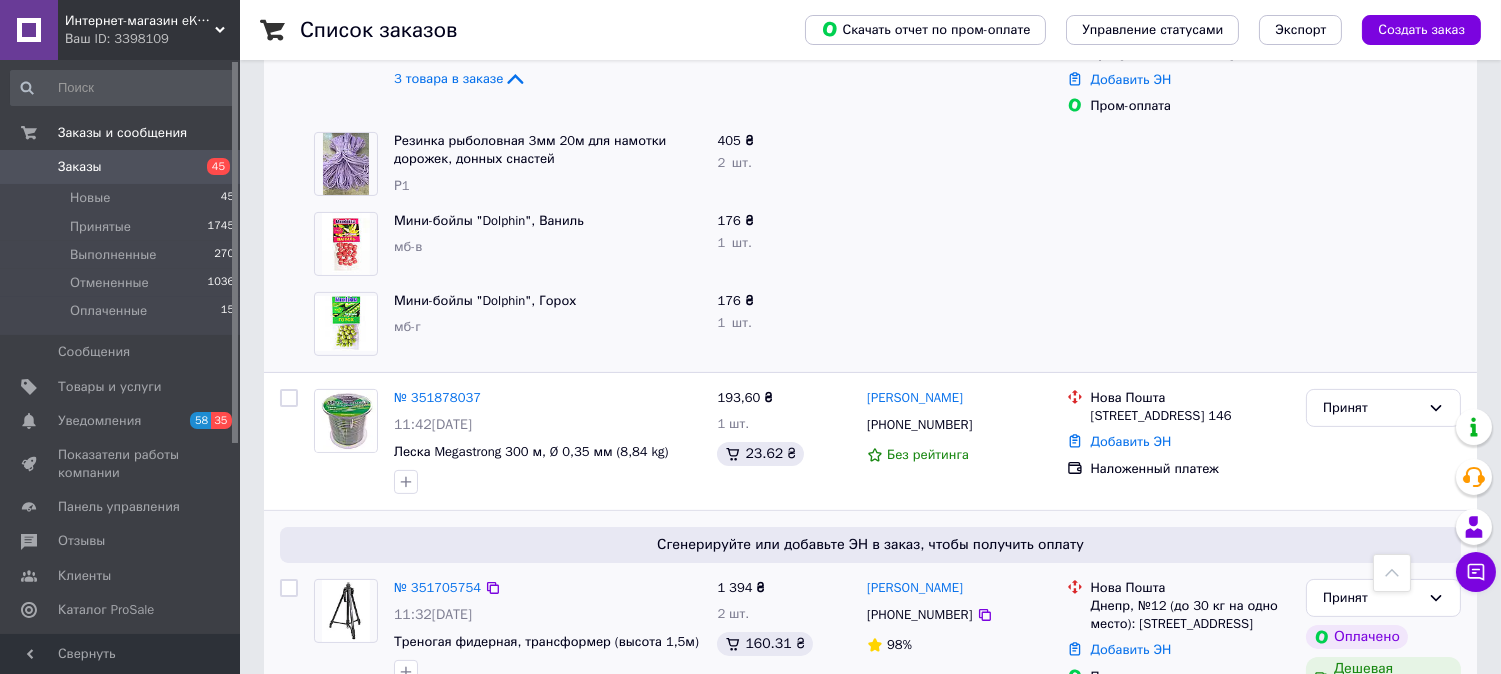 scroll, scrollTop: 1000, scrollLeft: 0, axis: vertical 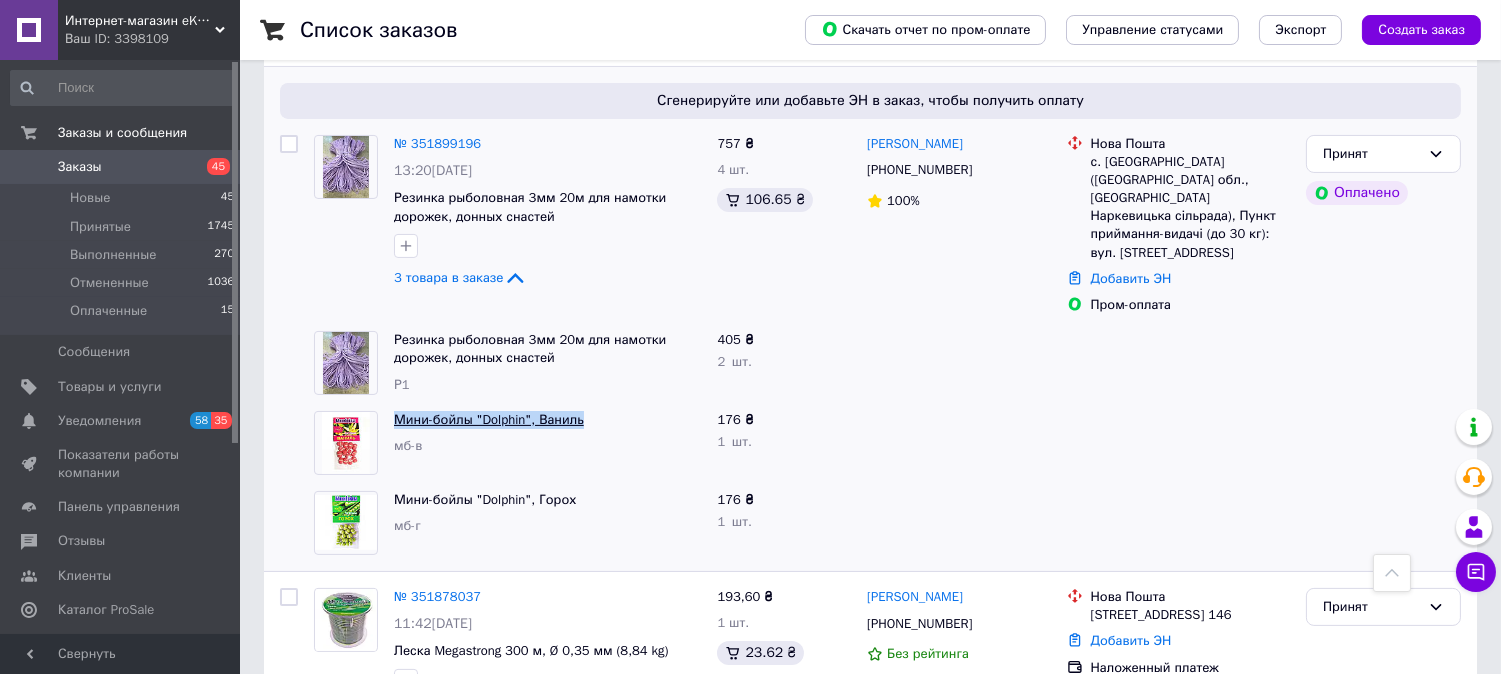 drag, startPoint x: 581, startPoint y: 401, endPoint x: 393, endPoint y: 401, distance: 188 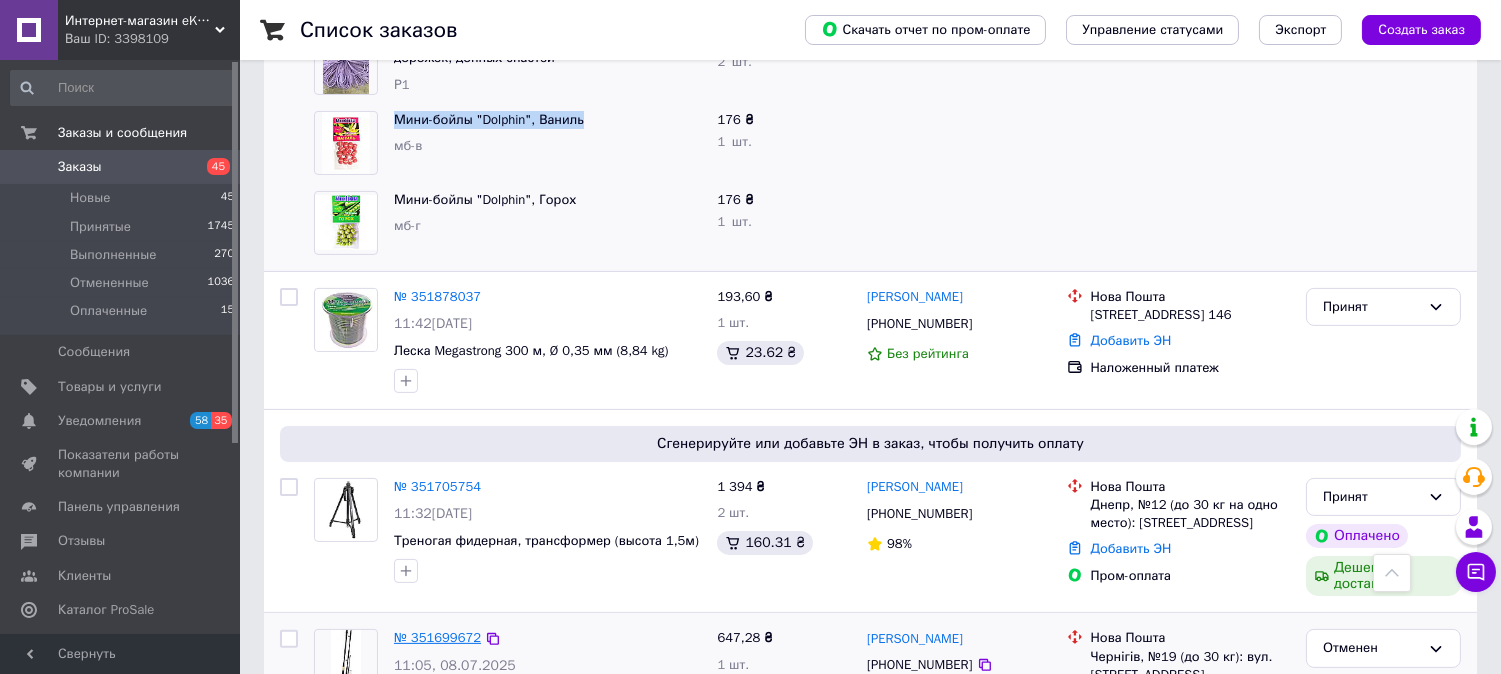 scroll, scrollTop: 1222, scrollLeft: 0, axis: vertical 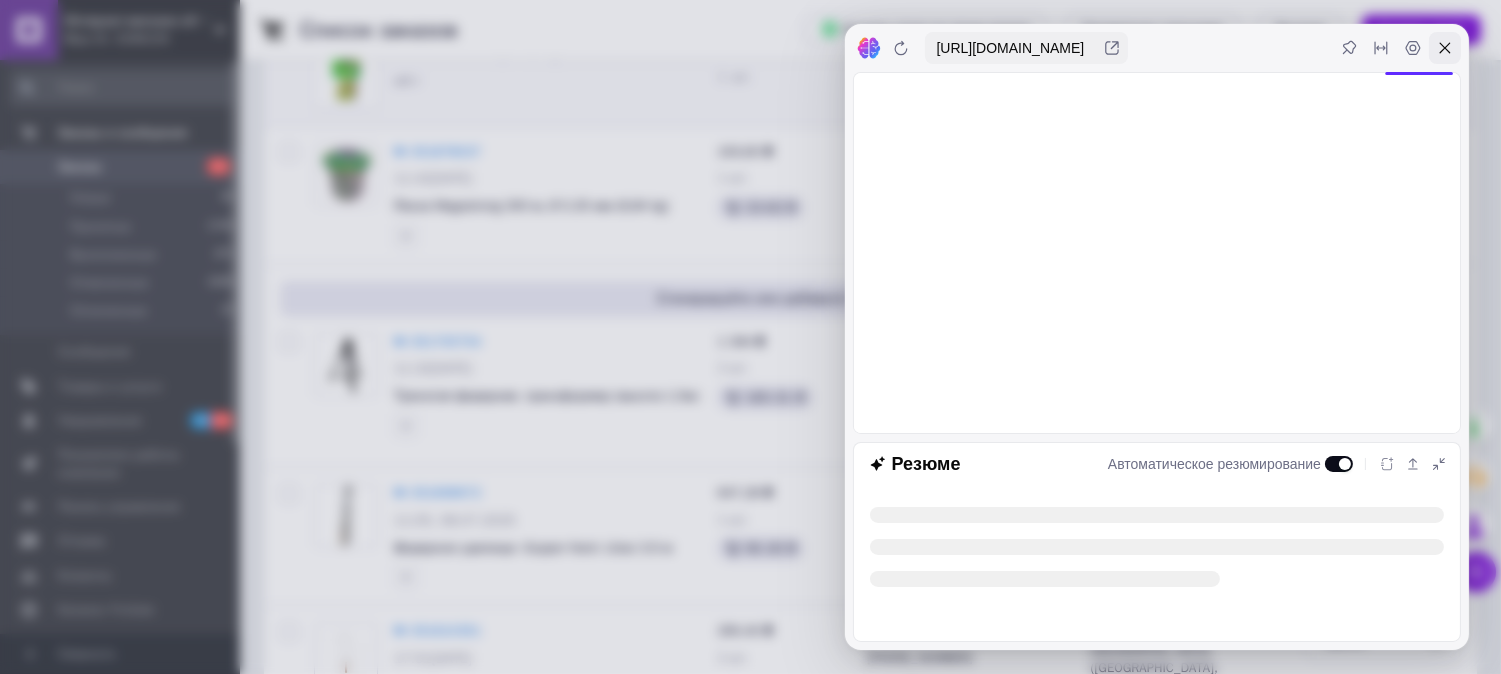 click 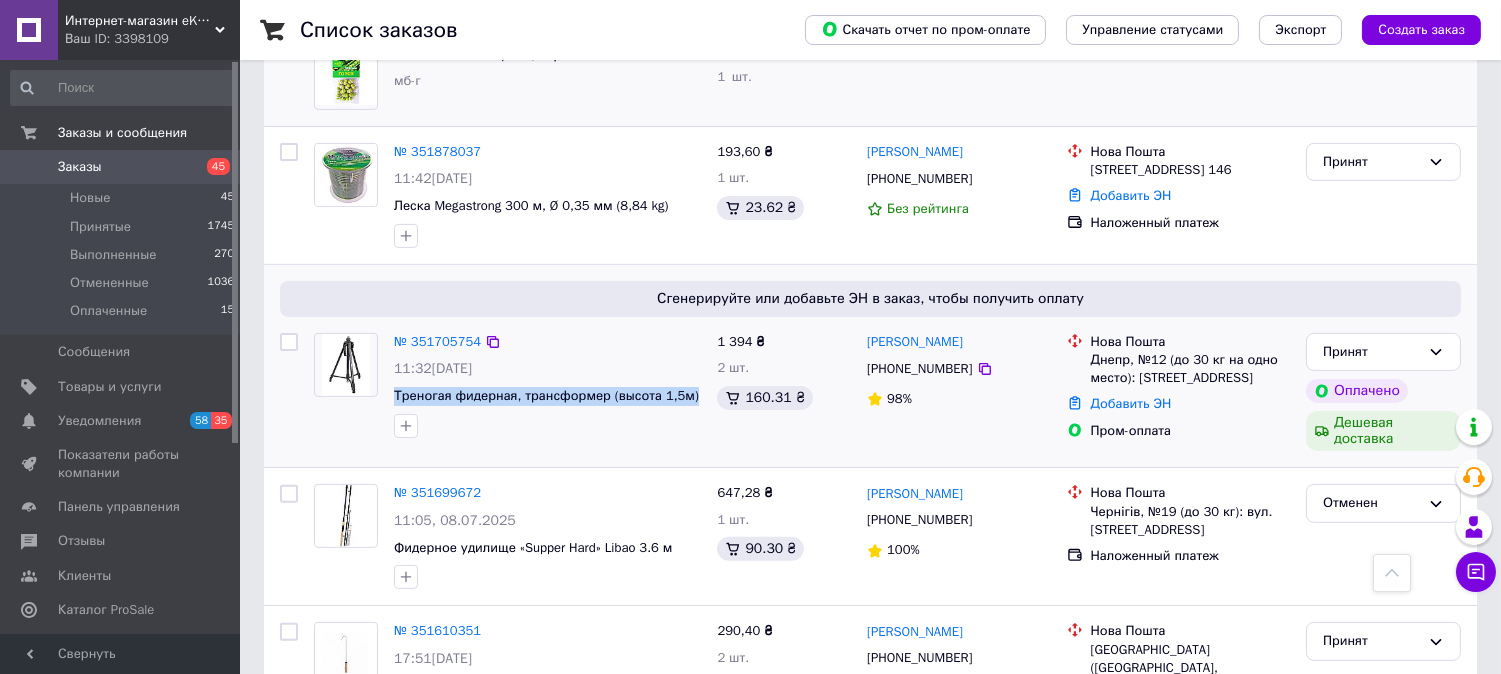 drag, startPoint x: 694, startPoint y: 380, endPoint x: 392, endPoint y: 381, distance: 302.00165 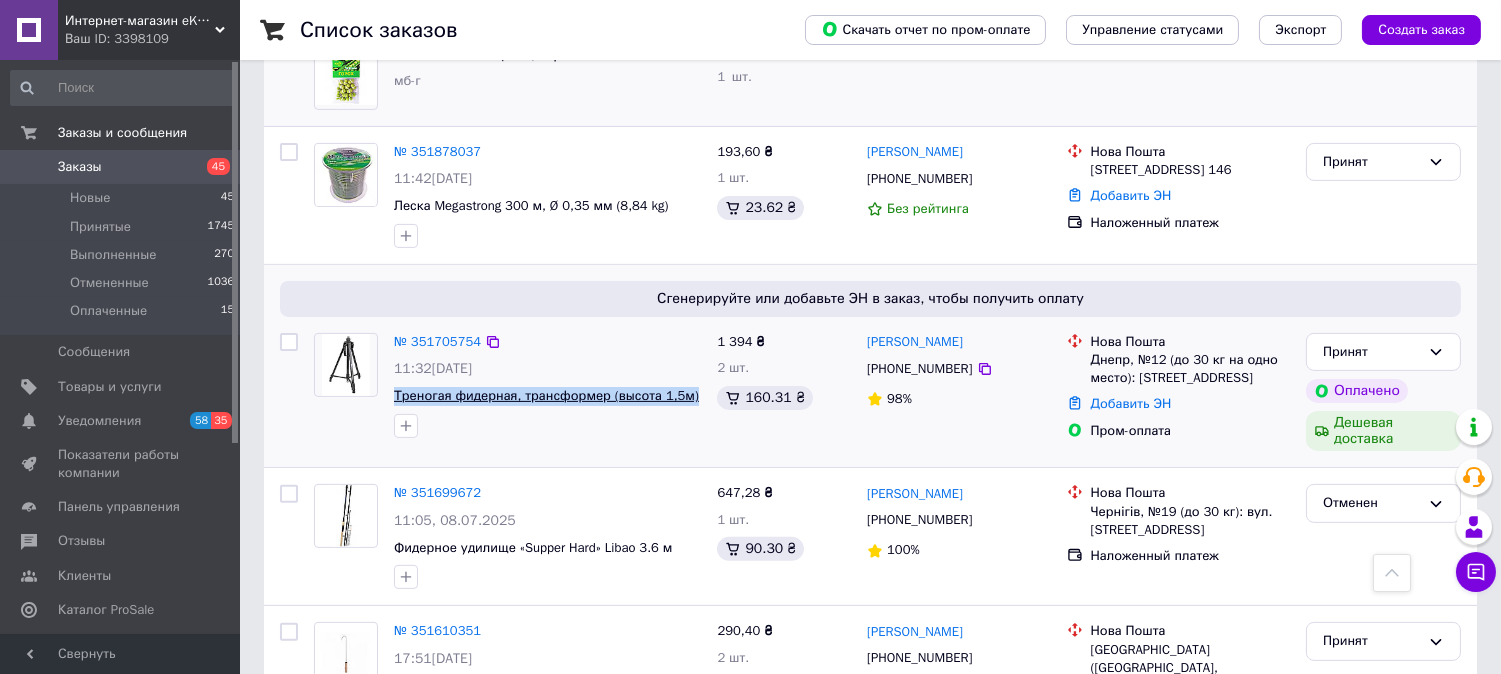 copy on "Треногая фидерная, трансформер (высота 1,5м)" 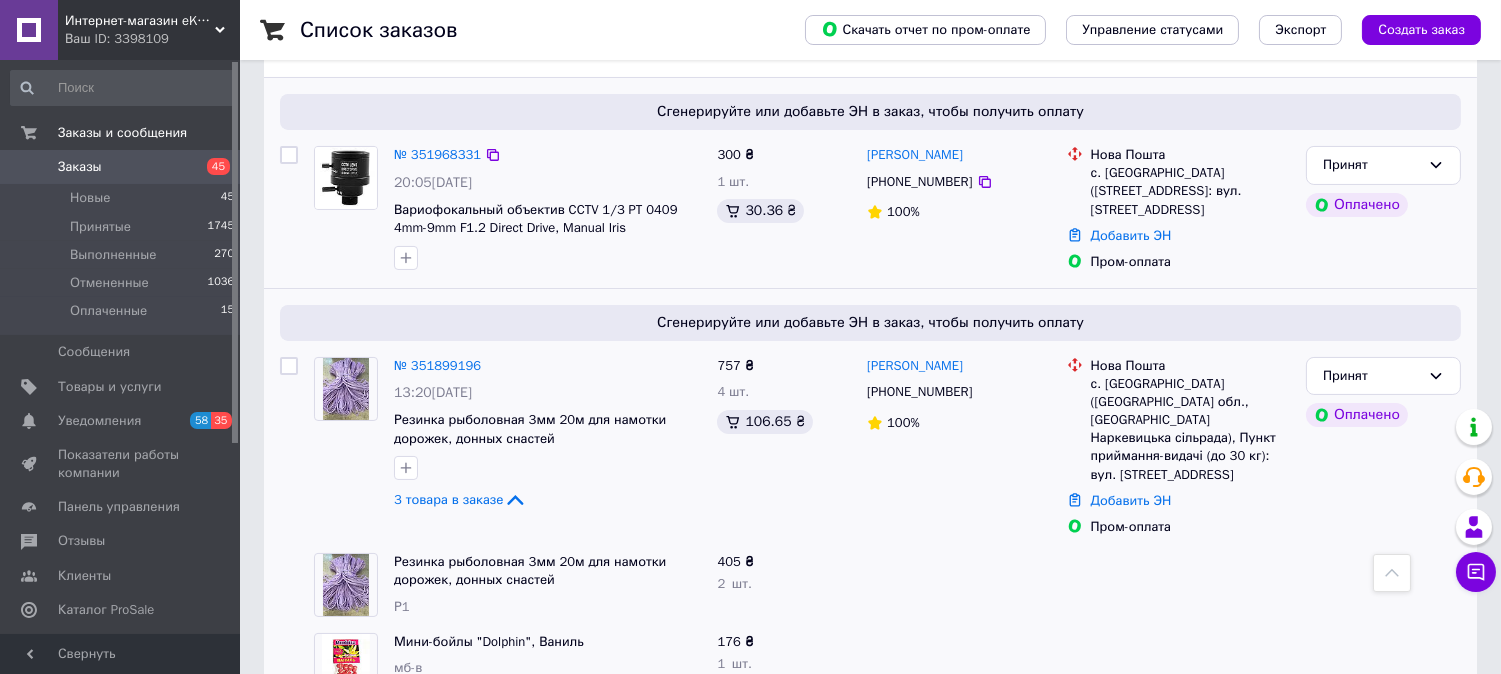 scroll, scrollTop: 222, scrollLeft: 0, axis: vertical 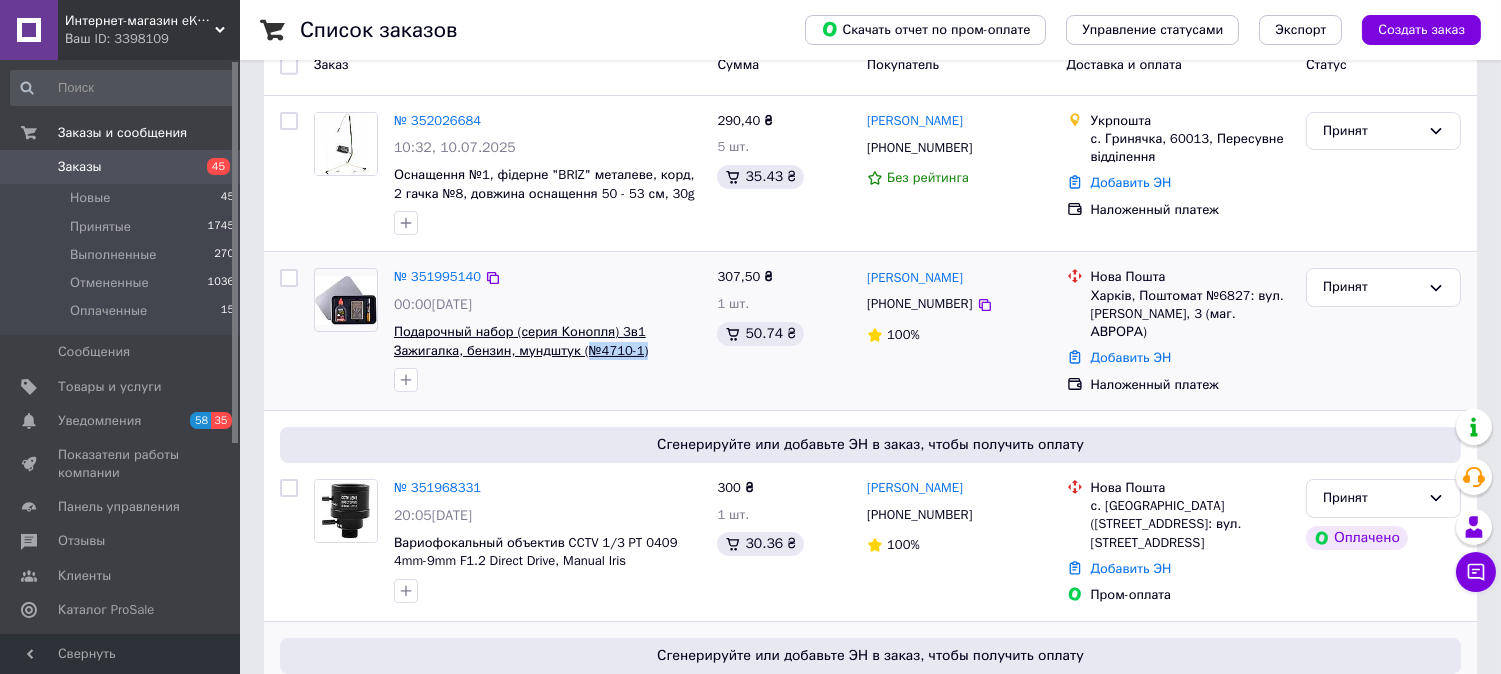 drag, startPoint x: 618, startPoint y: 354, endPoint x: 583, endPoint y: 354, distance: 35 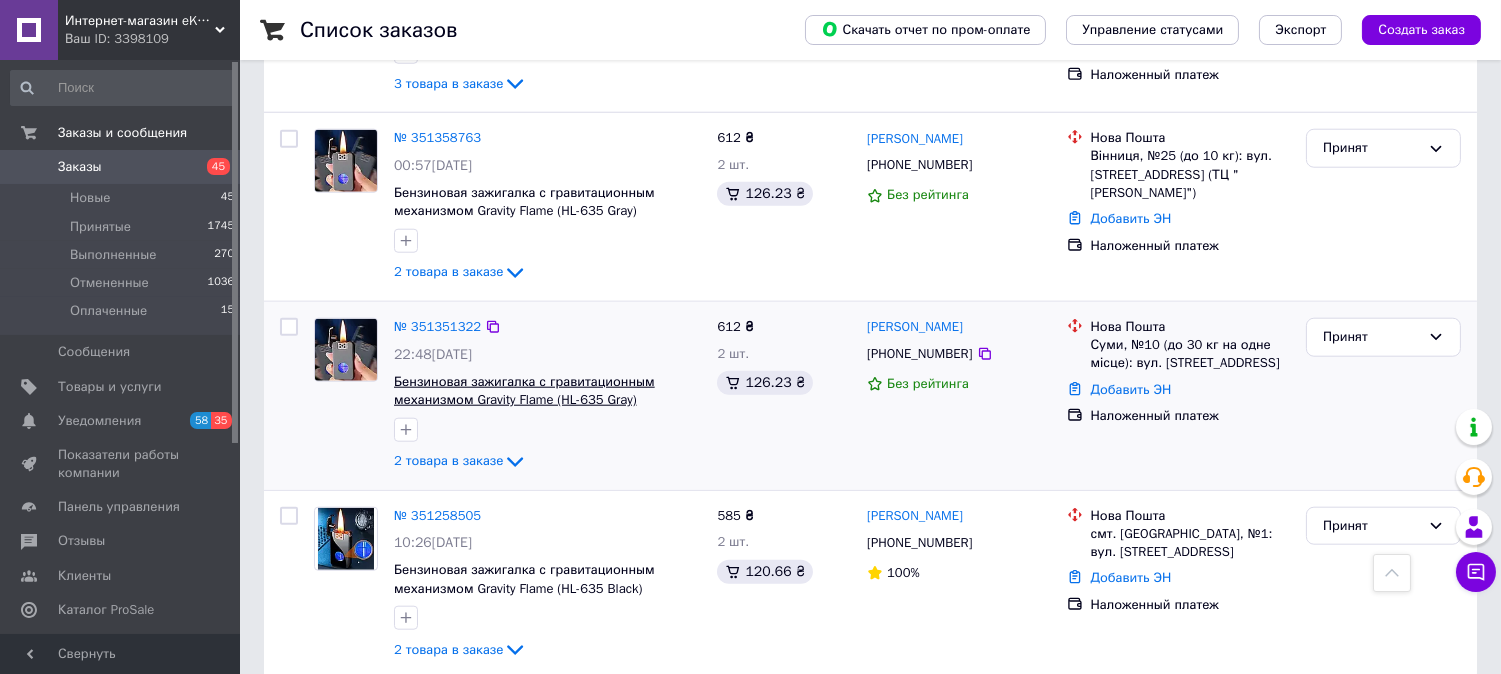 scroll, scrollTop: 3712, scrollLeft: 0, axis: vertical 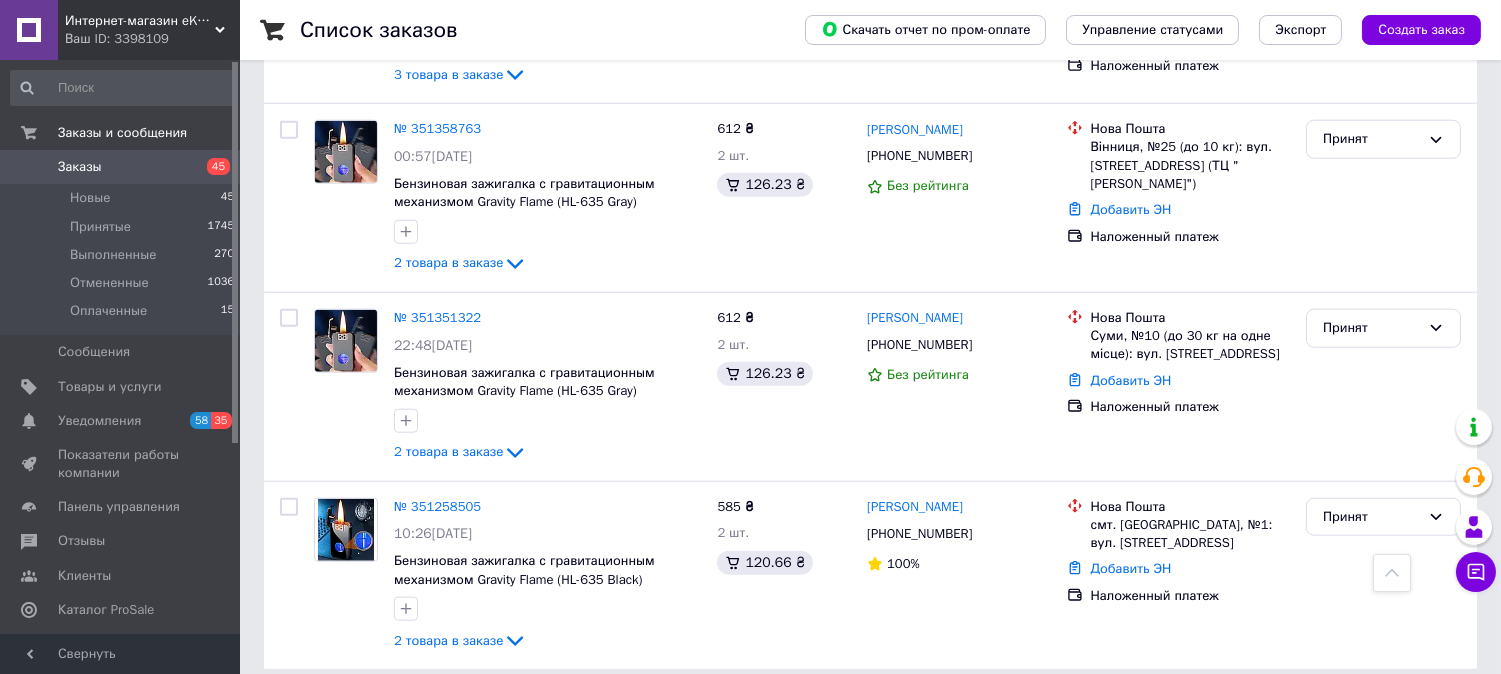 click on "Заказы" at bounding box center [80, 167] 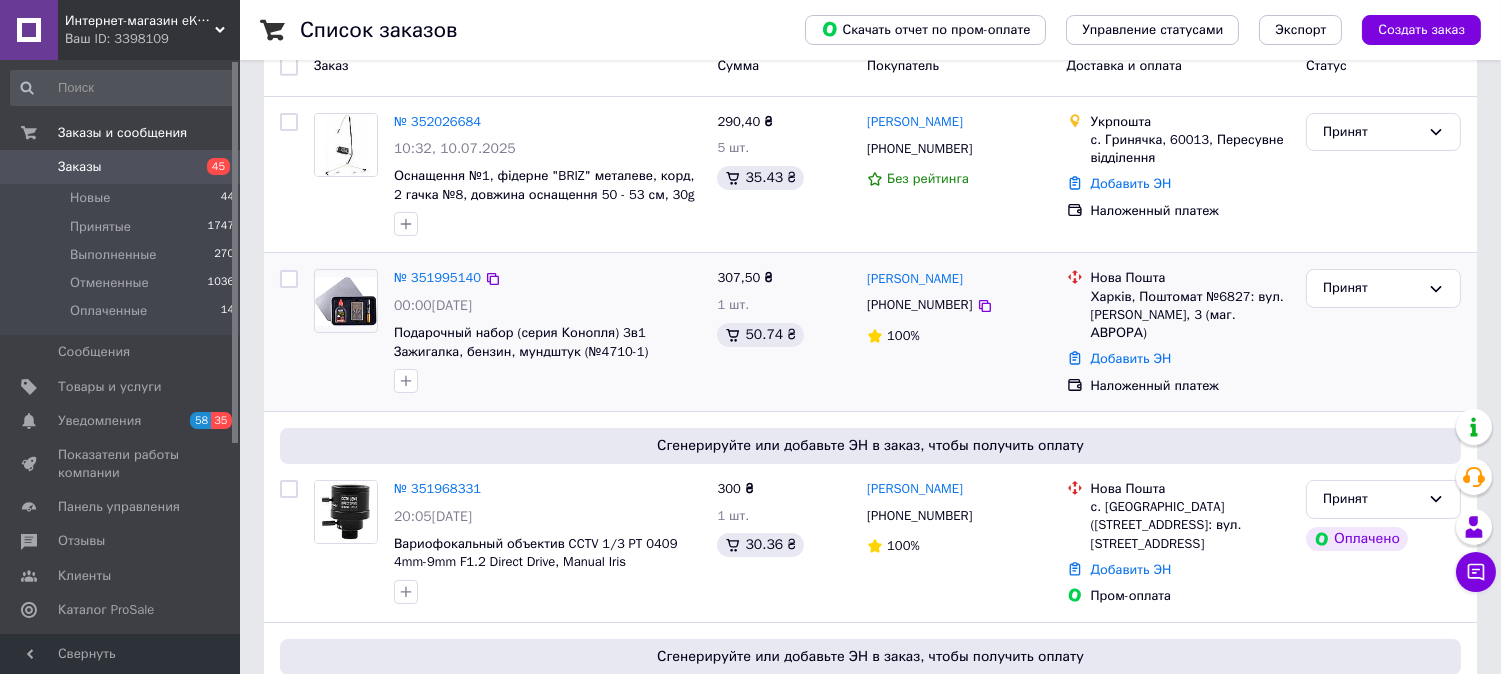 scroll, scrollTop: 222, scrollLeft: 0, axis: vertical 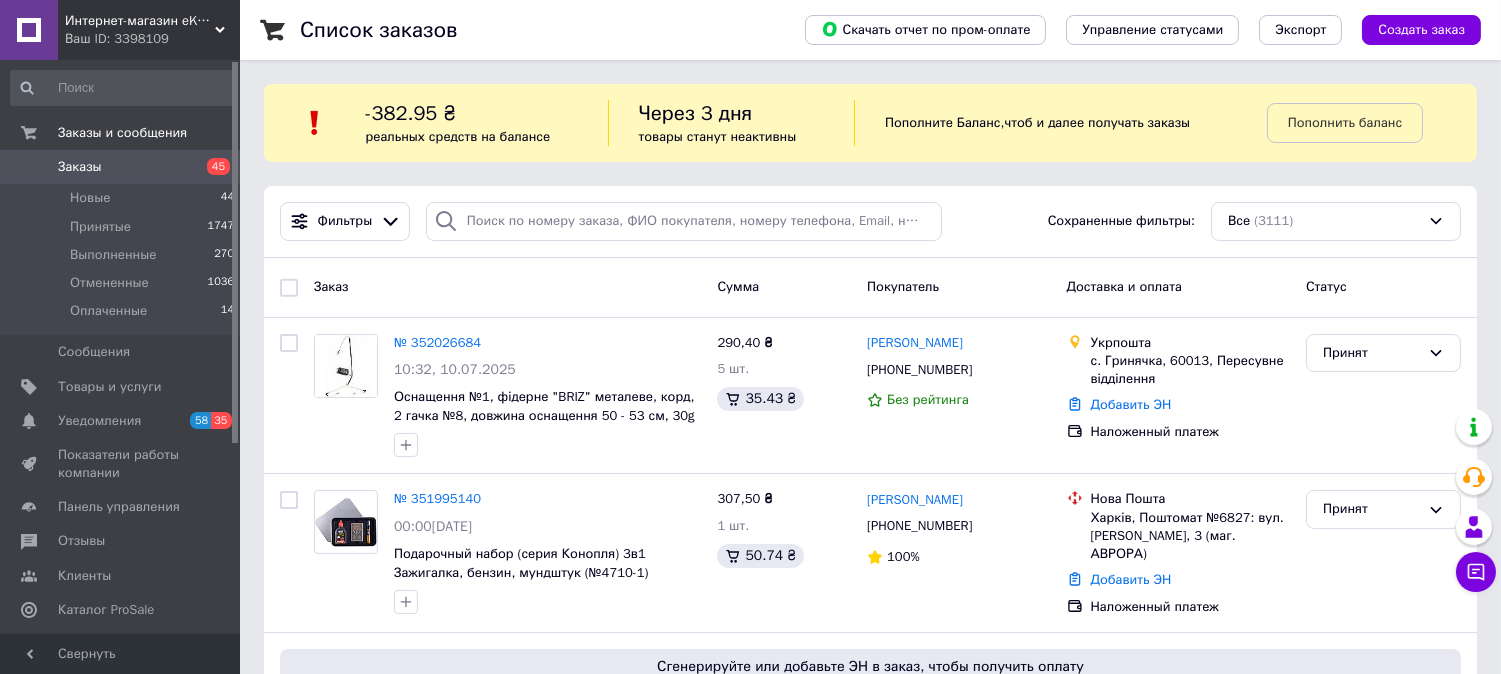 click on "Заказы" at bounding box center (80, 167) 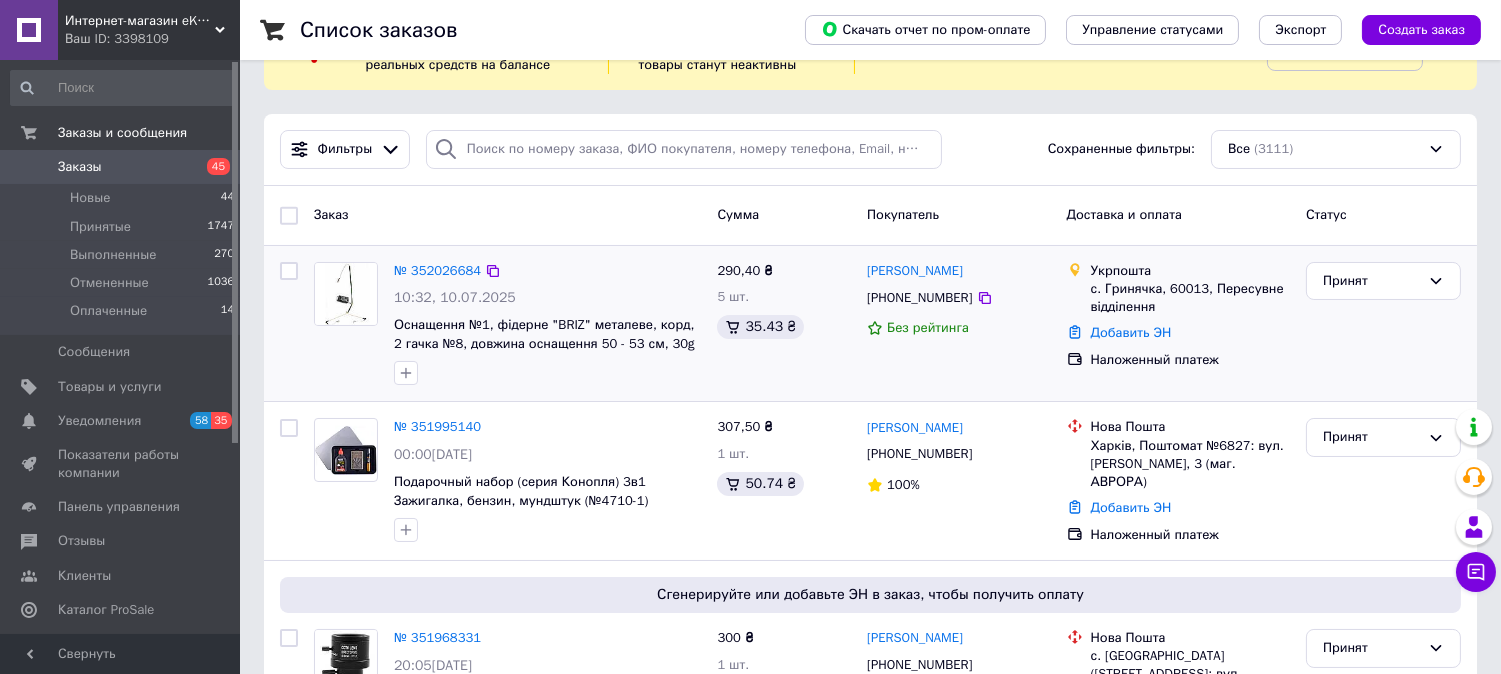 scroll, scrollTop: 111, scrollLeft: 0, axis: vertical 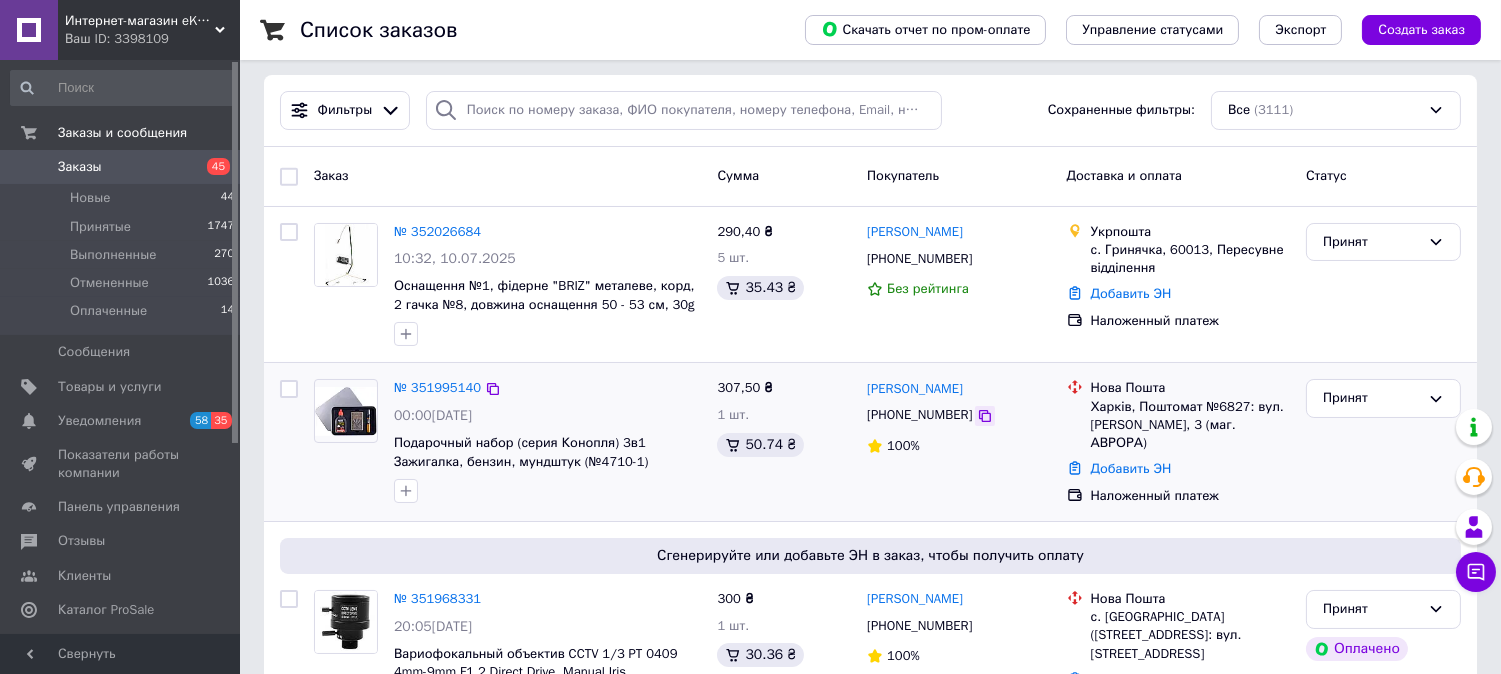 click 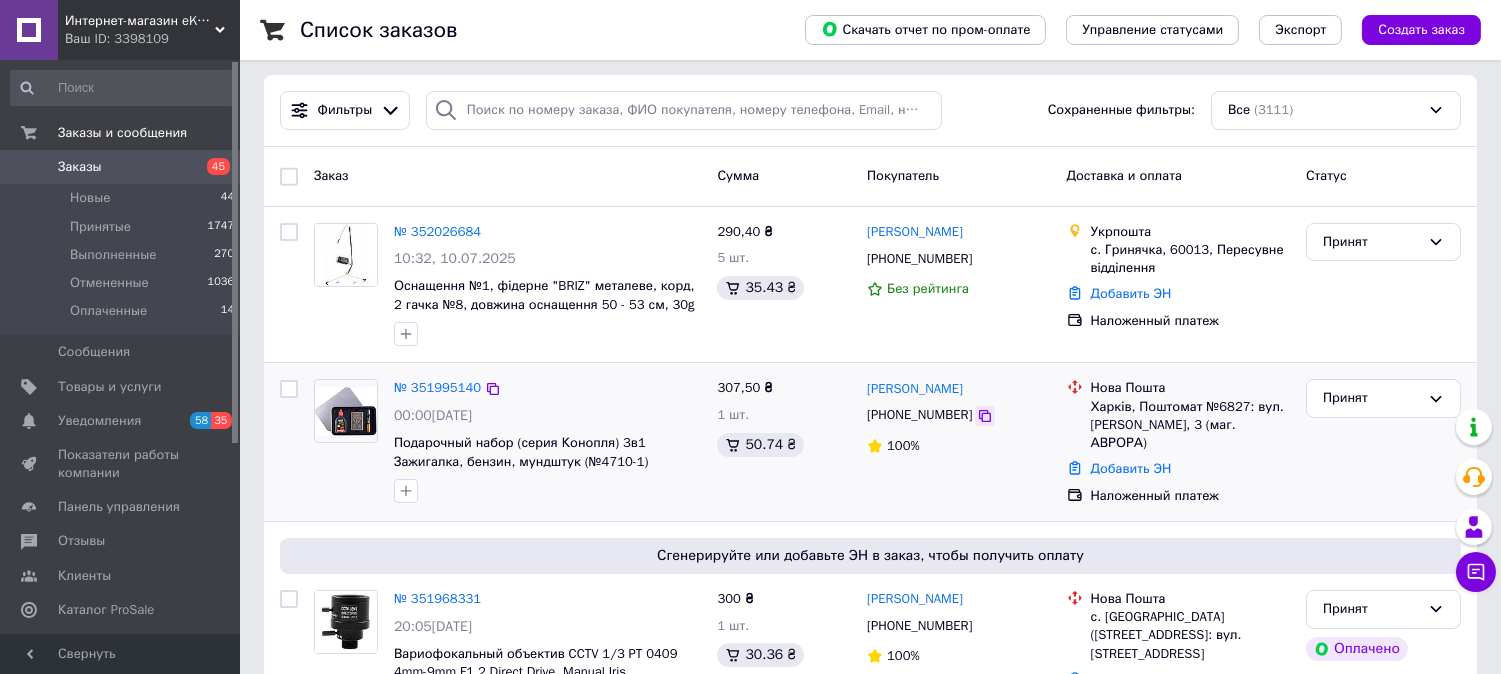 click 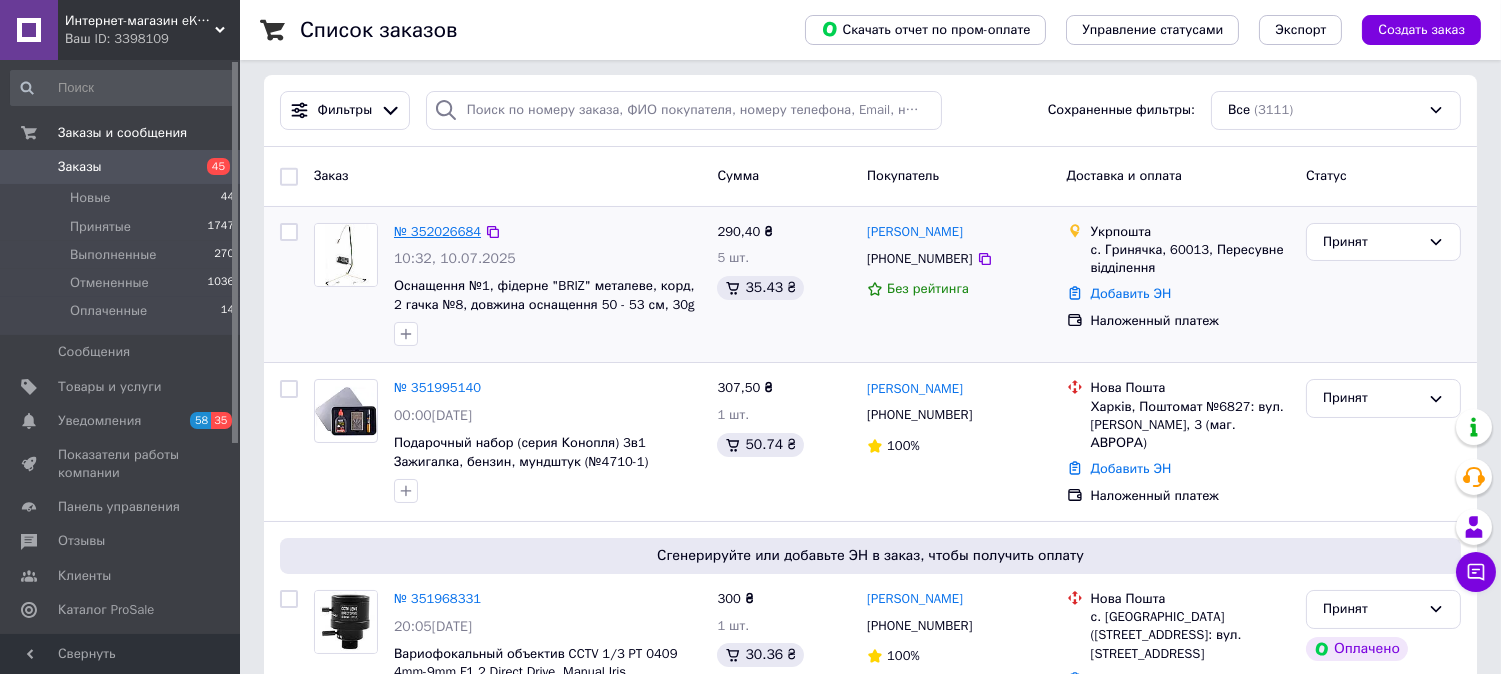 click on "№ 352026684" at bounding box center (437, 231) 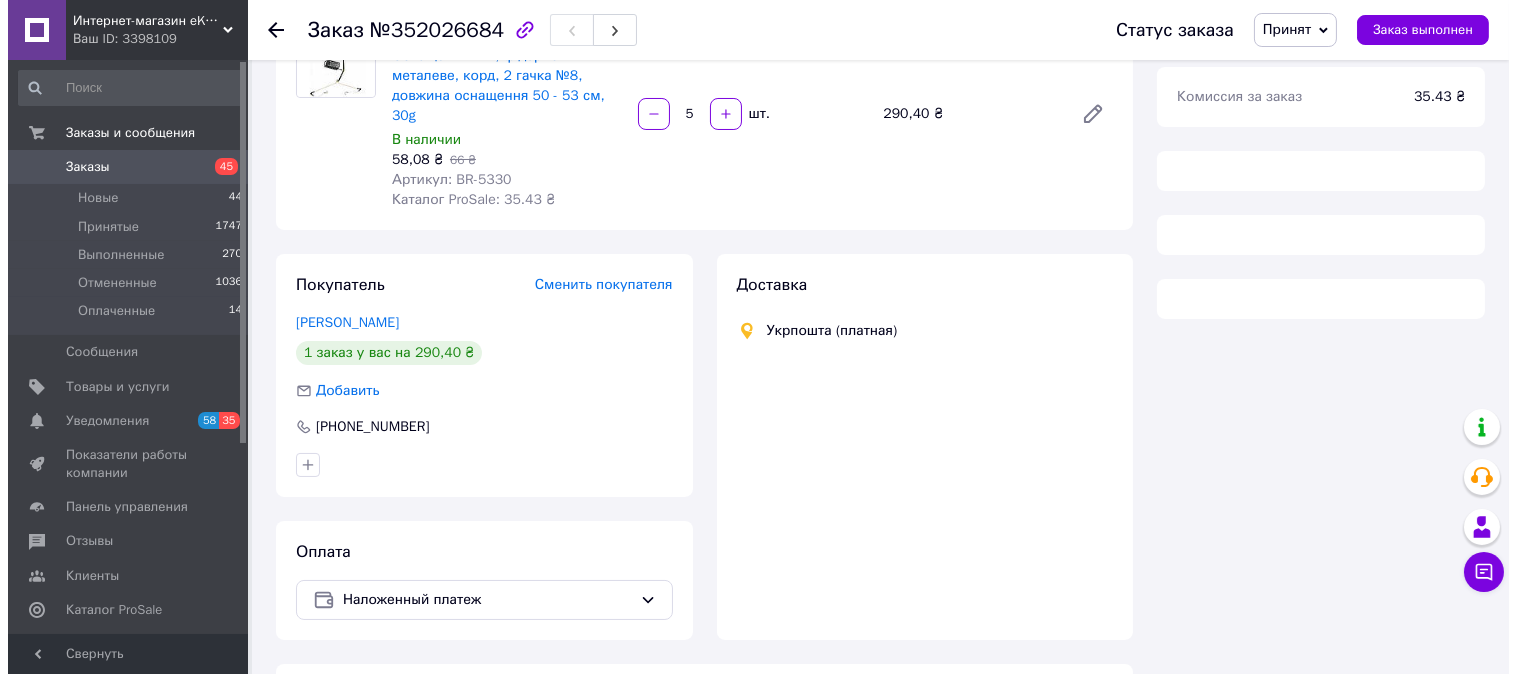 scroll, scrollTop: 222, scrollLeft: 0, axis: vertical 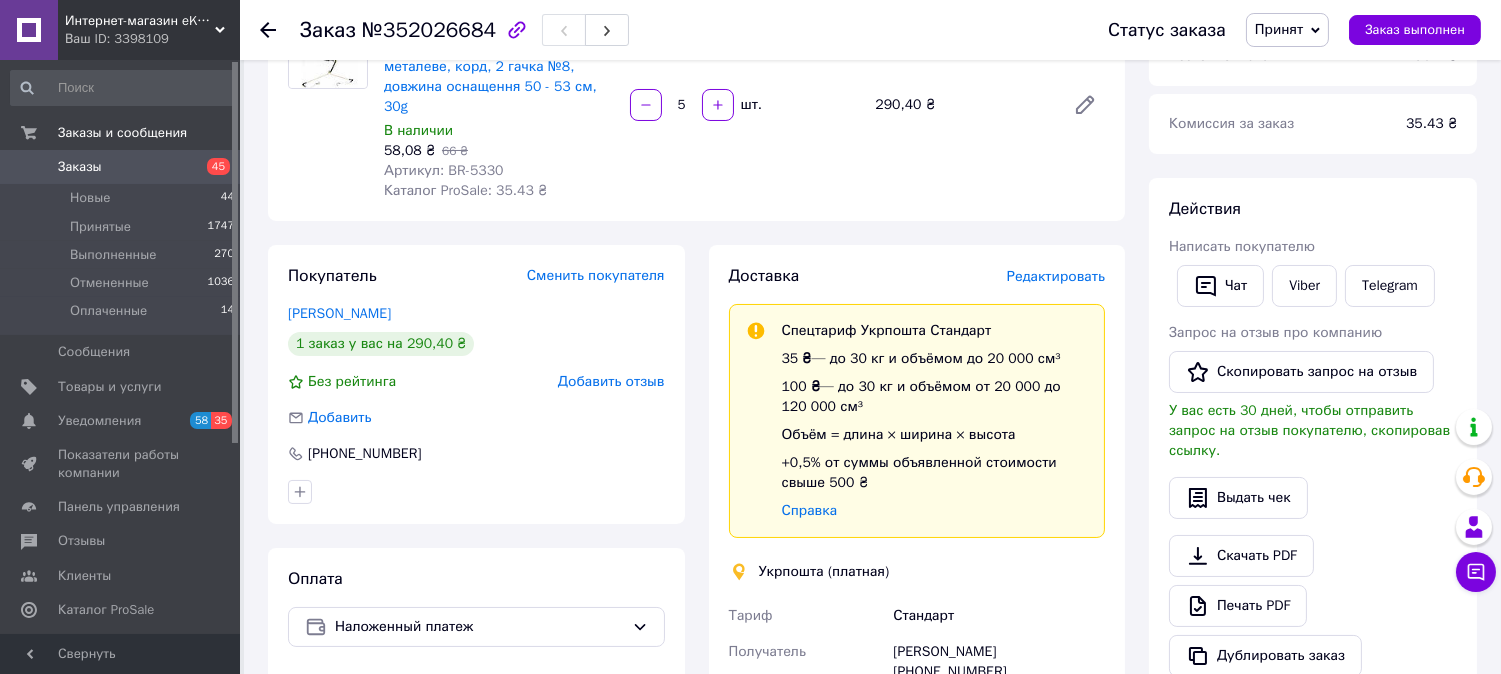 click on "Редактировать" at bounding box center [1056, 276] 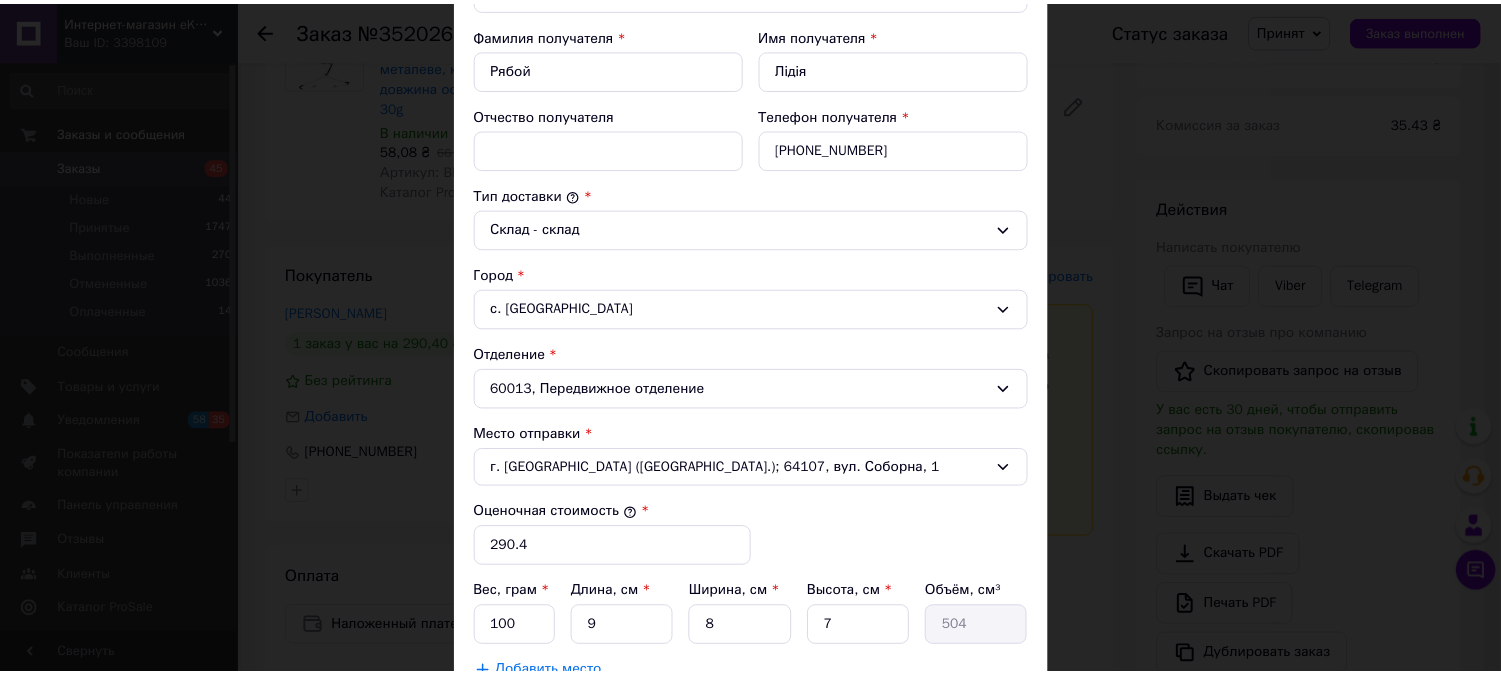 scroll, scrollTop: 741, scrollLeft: 0, axis: vertical 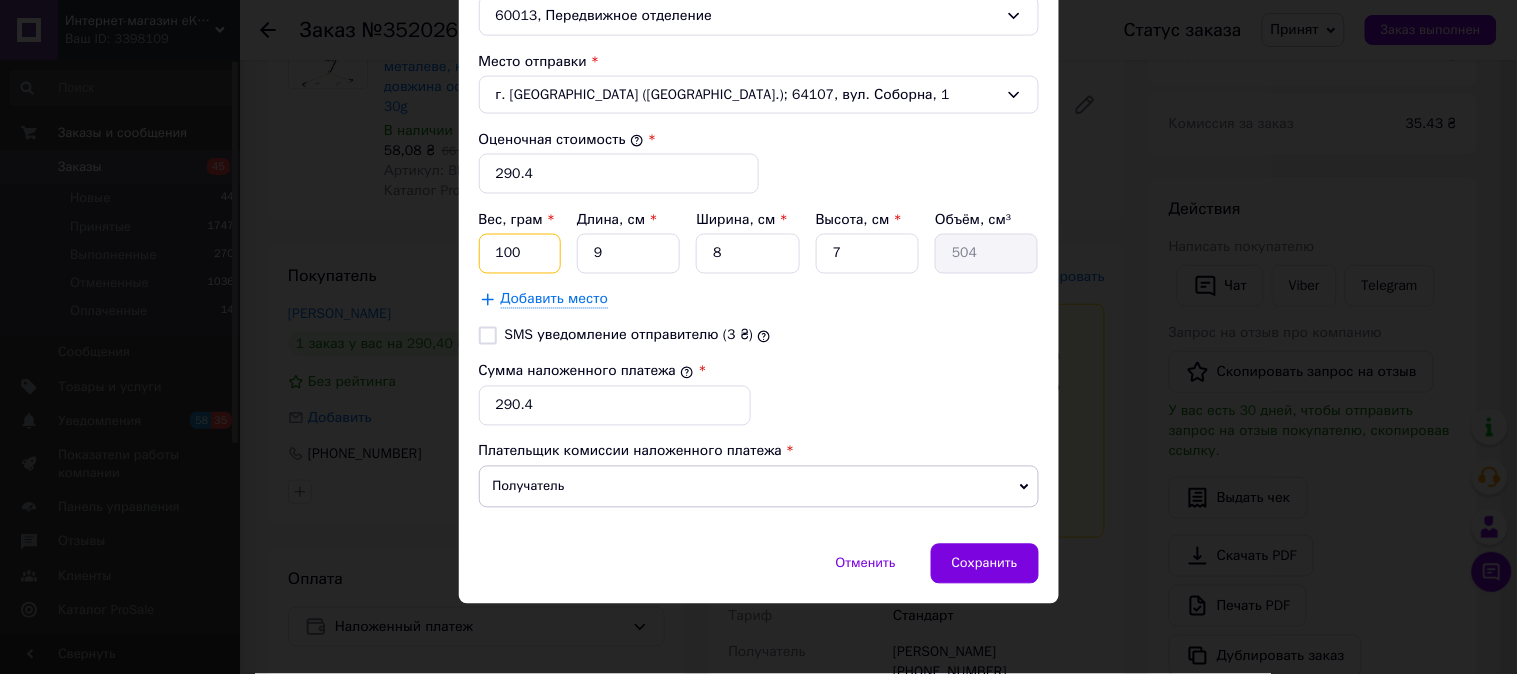drag, startPoint x: 484, startPoint y: 252, endPoint x: 535, endPoint y: 258, distance: 51.351727 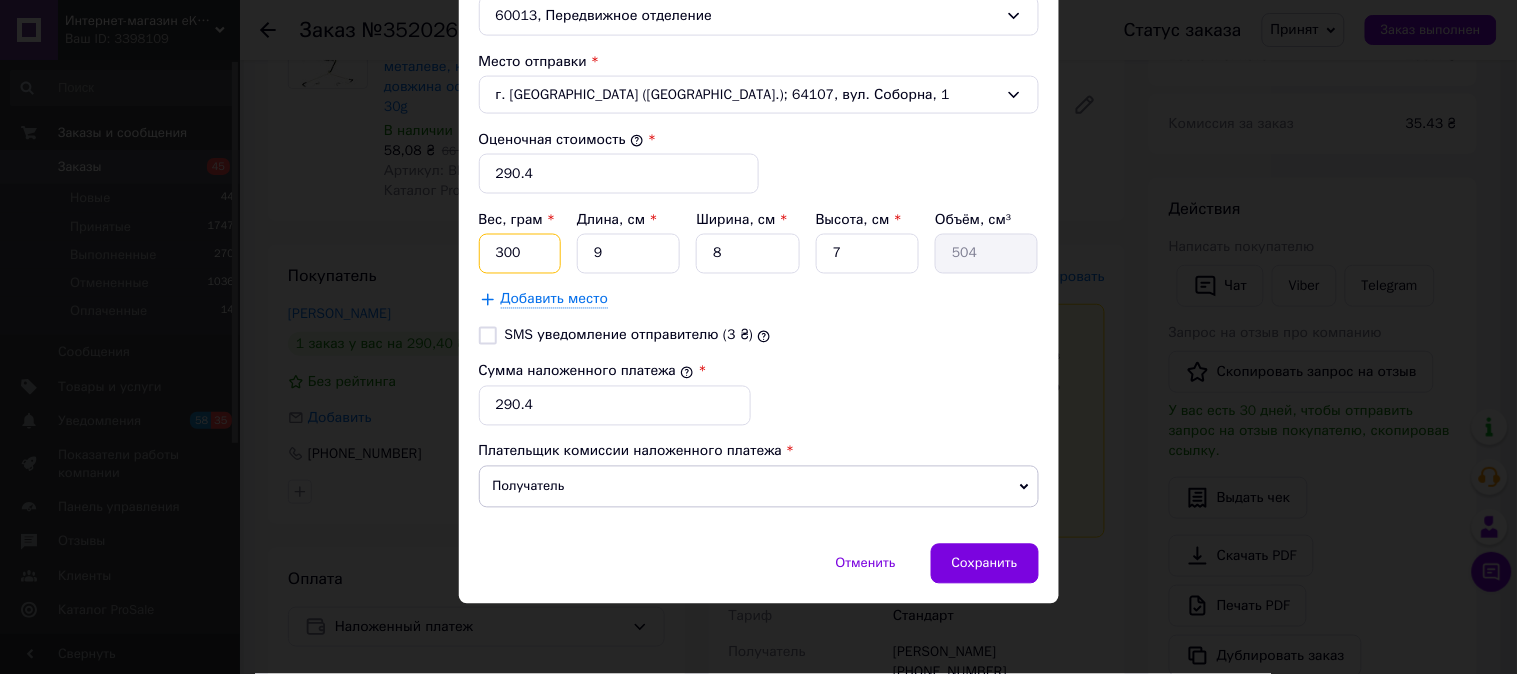 drag, startPoint x: 520, startPoint y: 253, endPoint x: 541, endPoint y: 260, distance: 22.135944 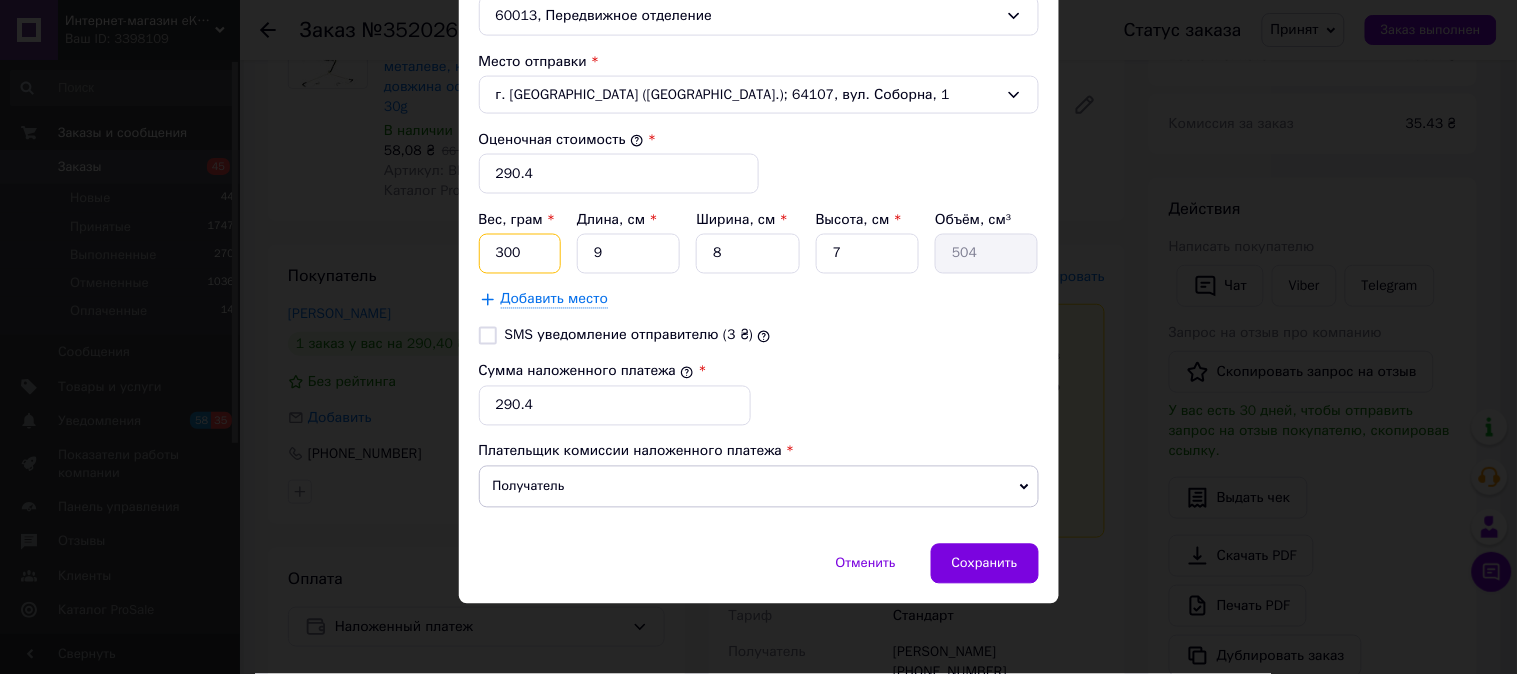 type on "300" 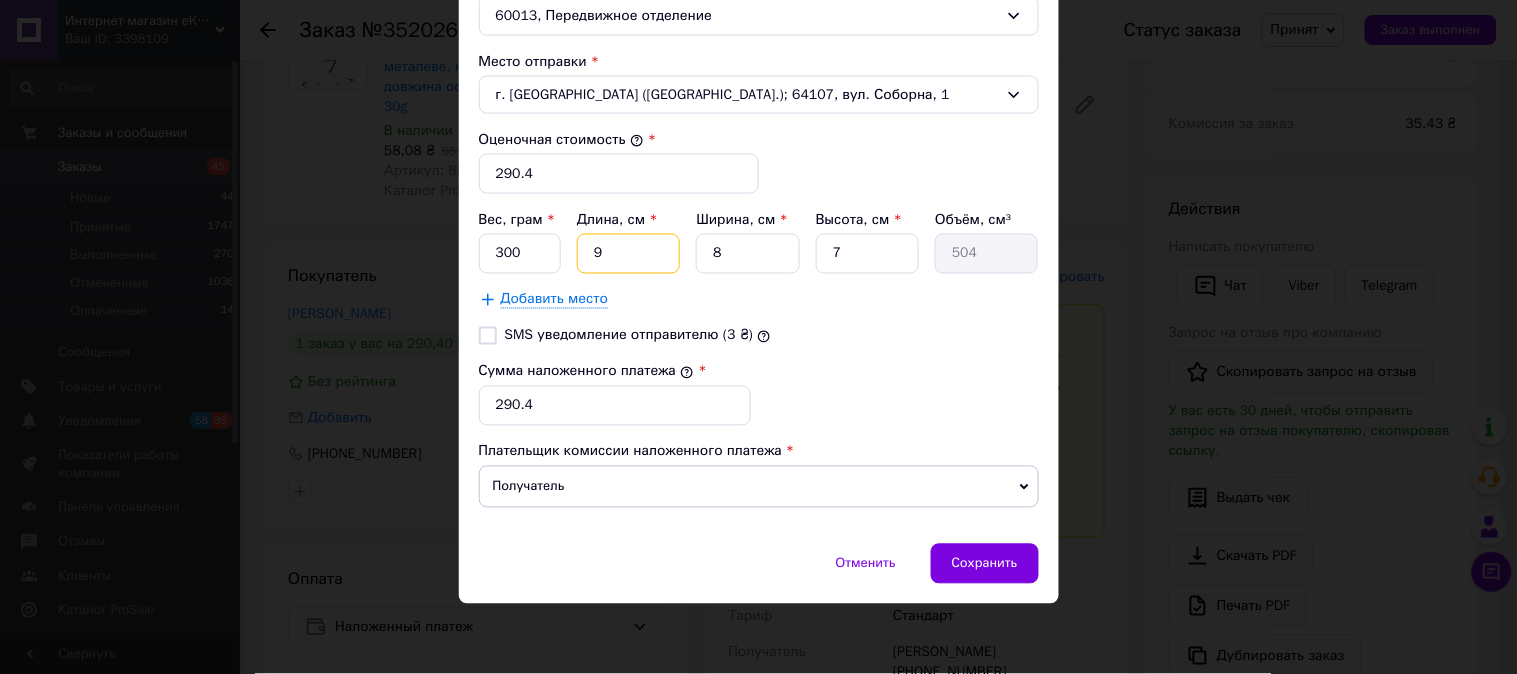 drag, startPoint x: 584, startPoint y: 252, endPoint x: 600, endPoint y: 255, distance: 16.27882 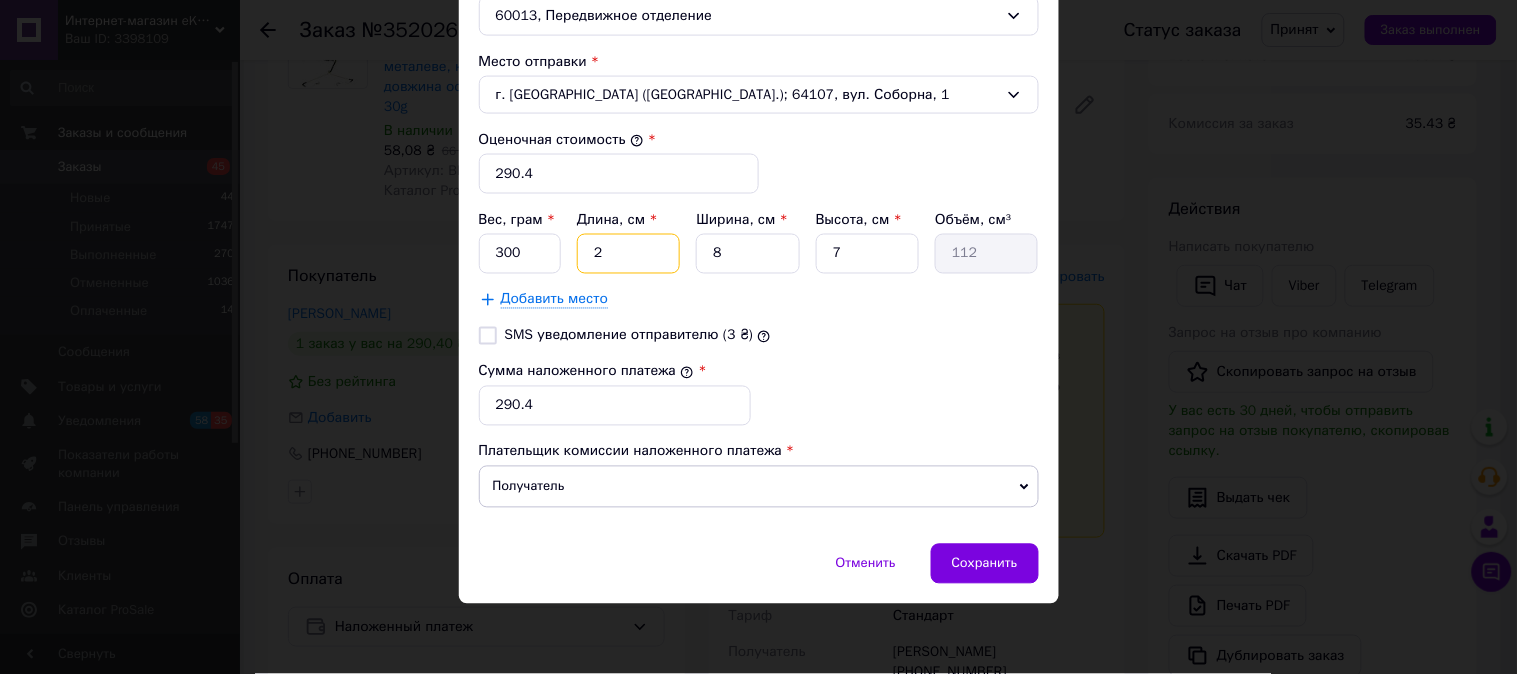 type on "25" 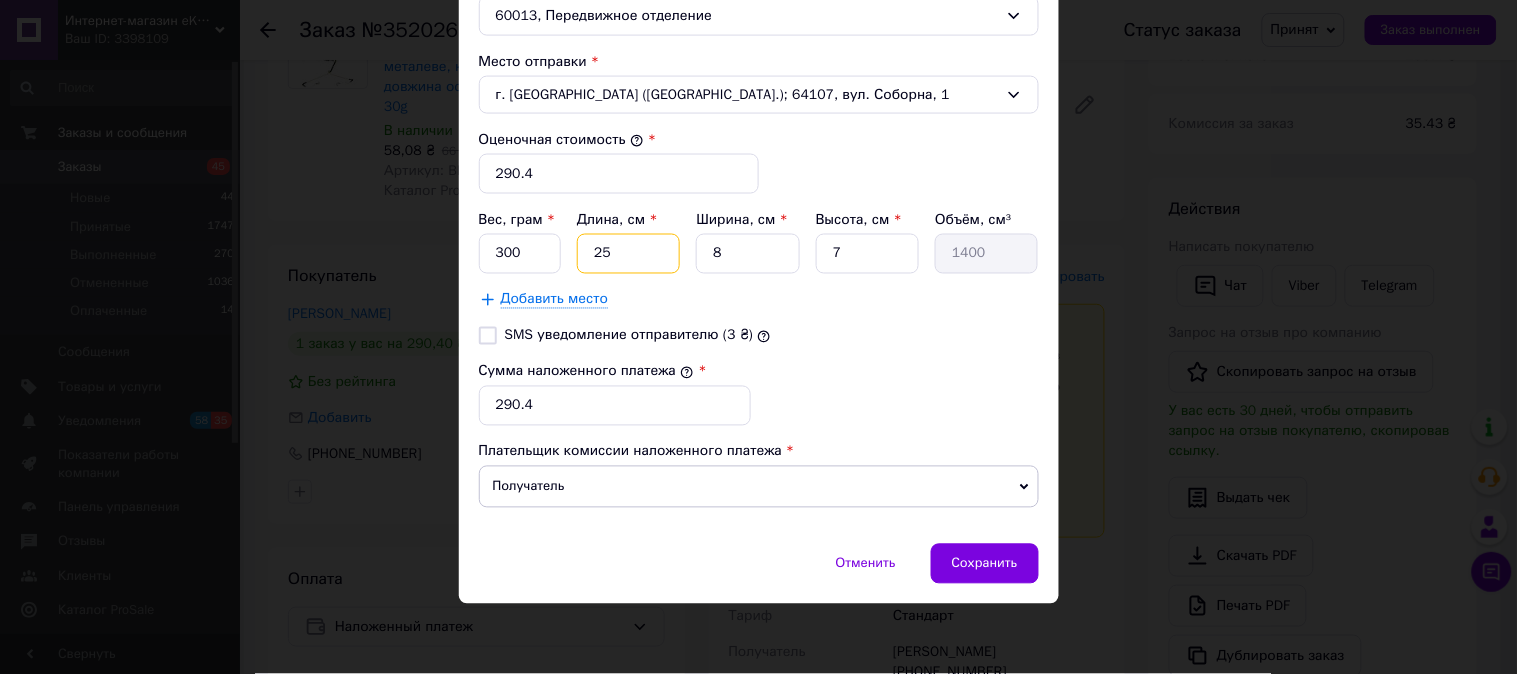 type on "25" 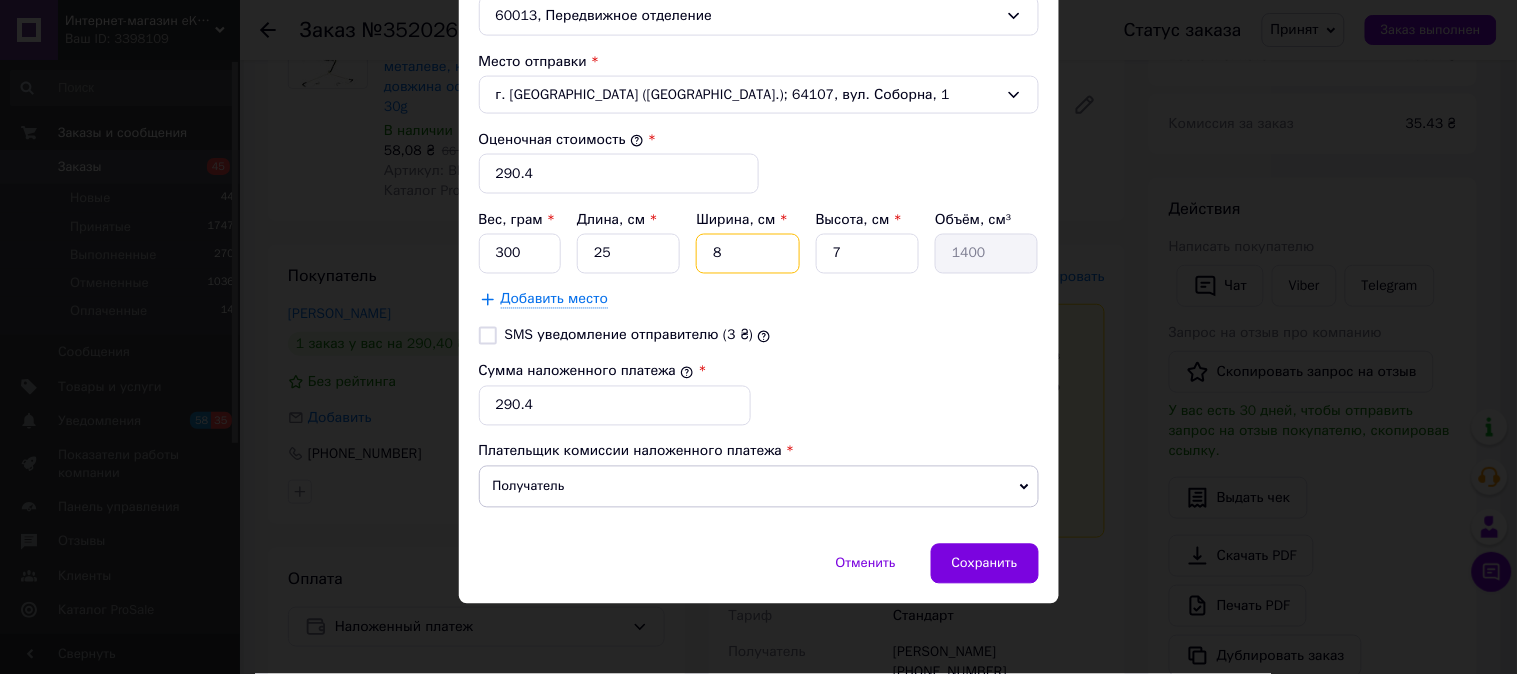 type on "1" 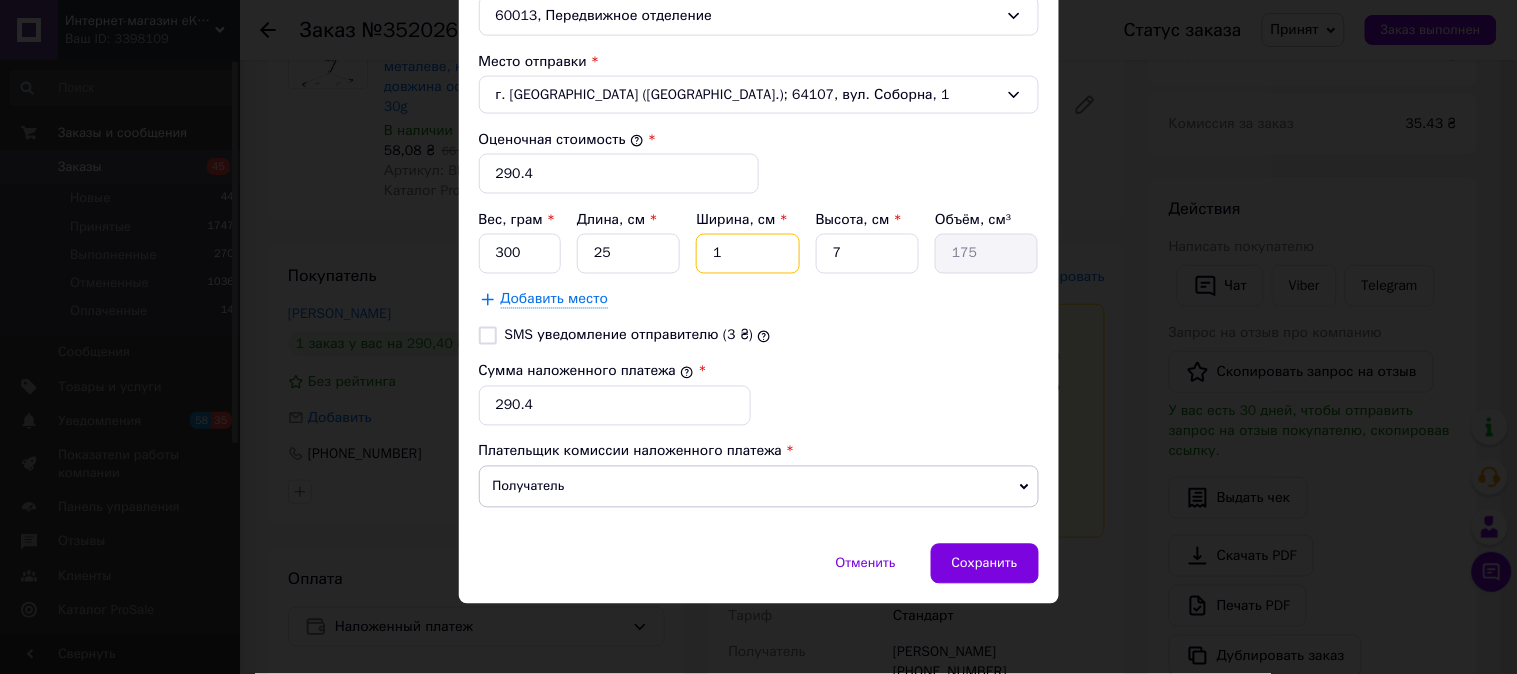 type on "10" 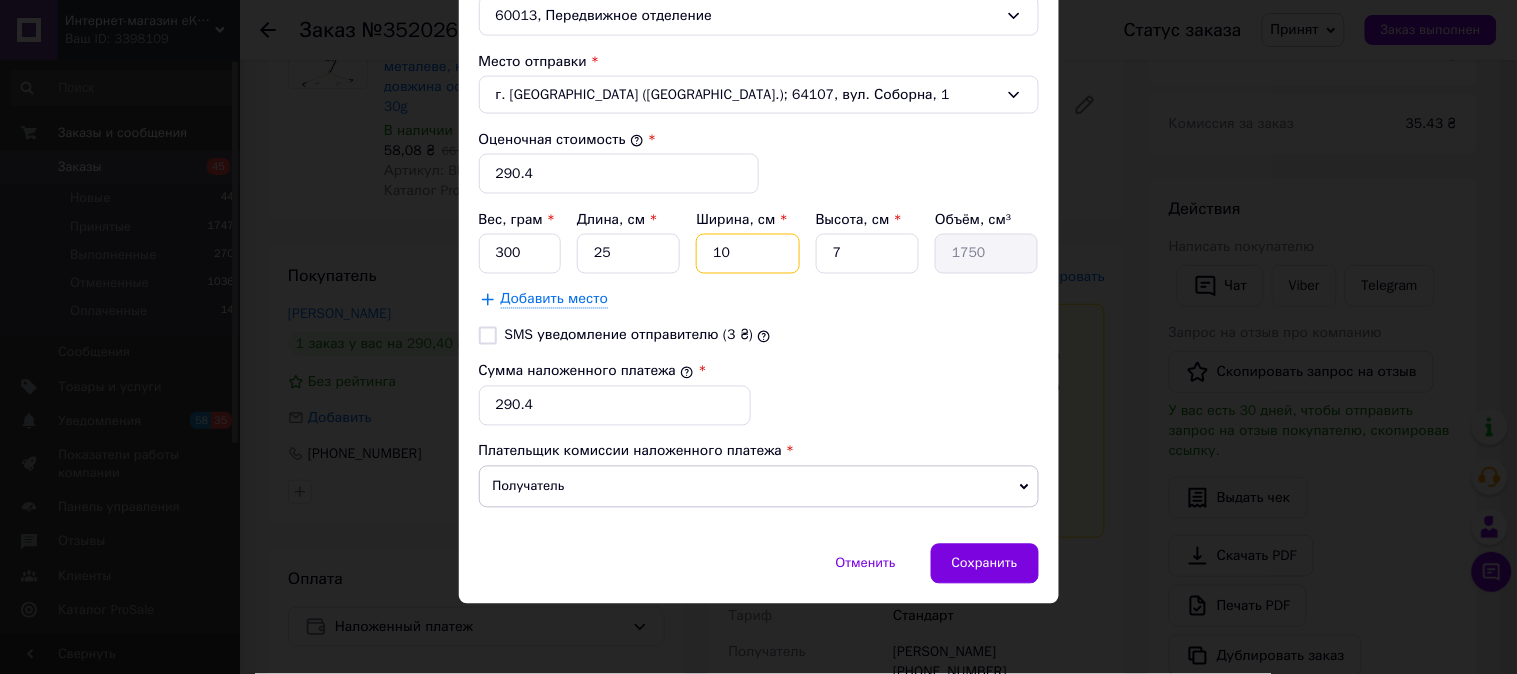 type on "10" 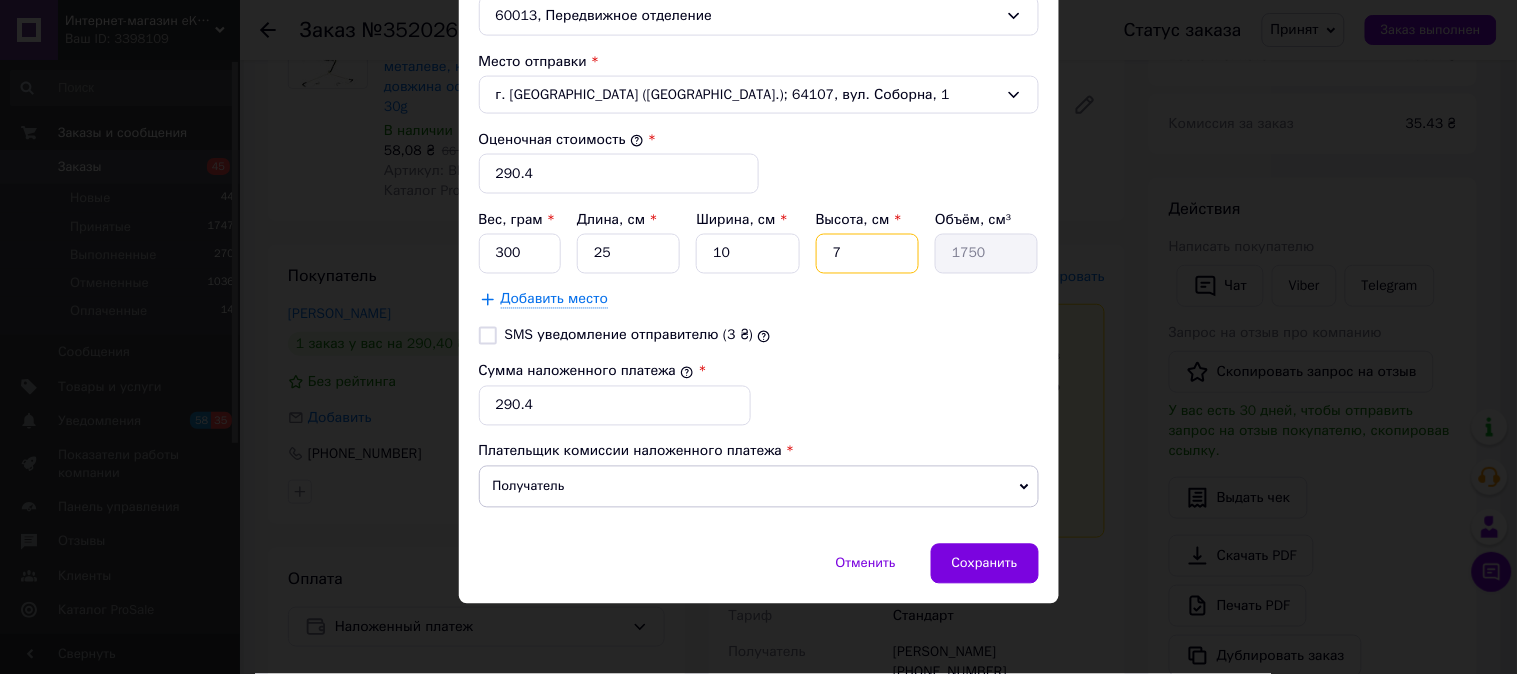 type on "3" 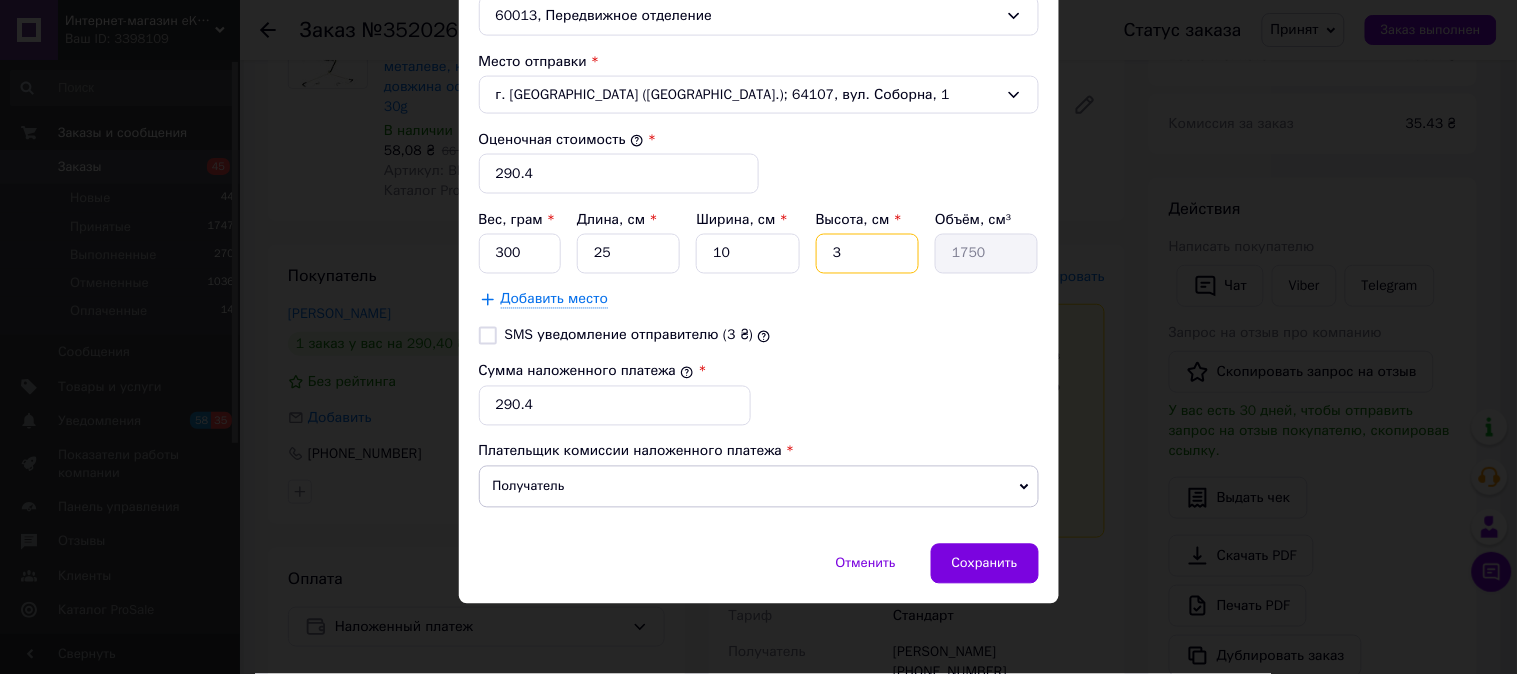 type on "750" 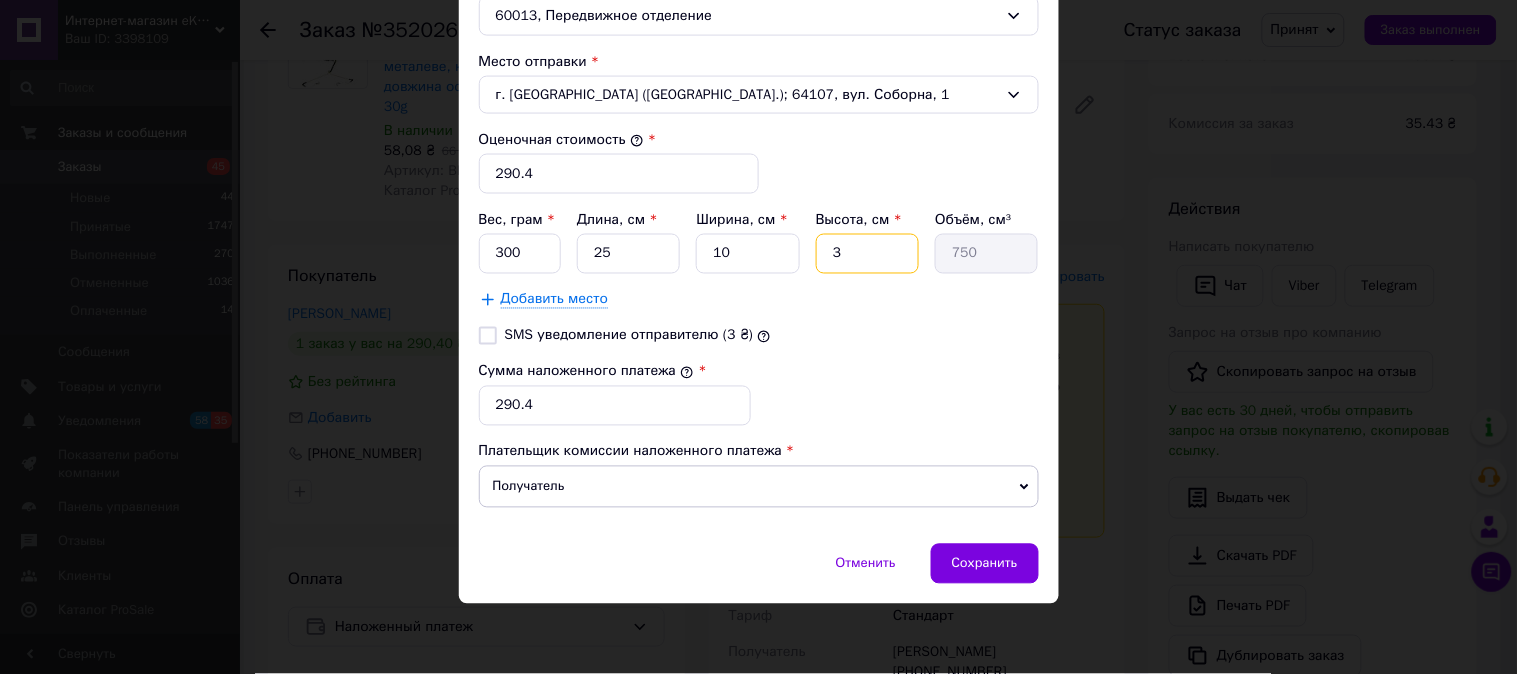 type on "3" 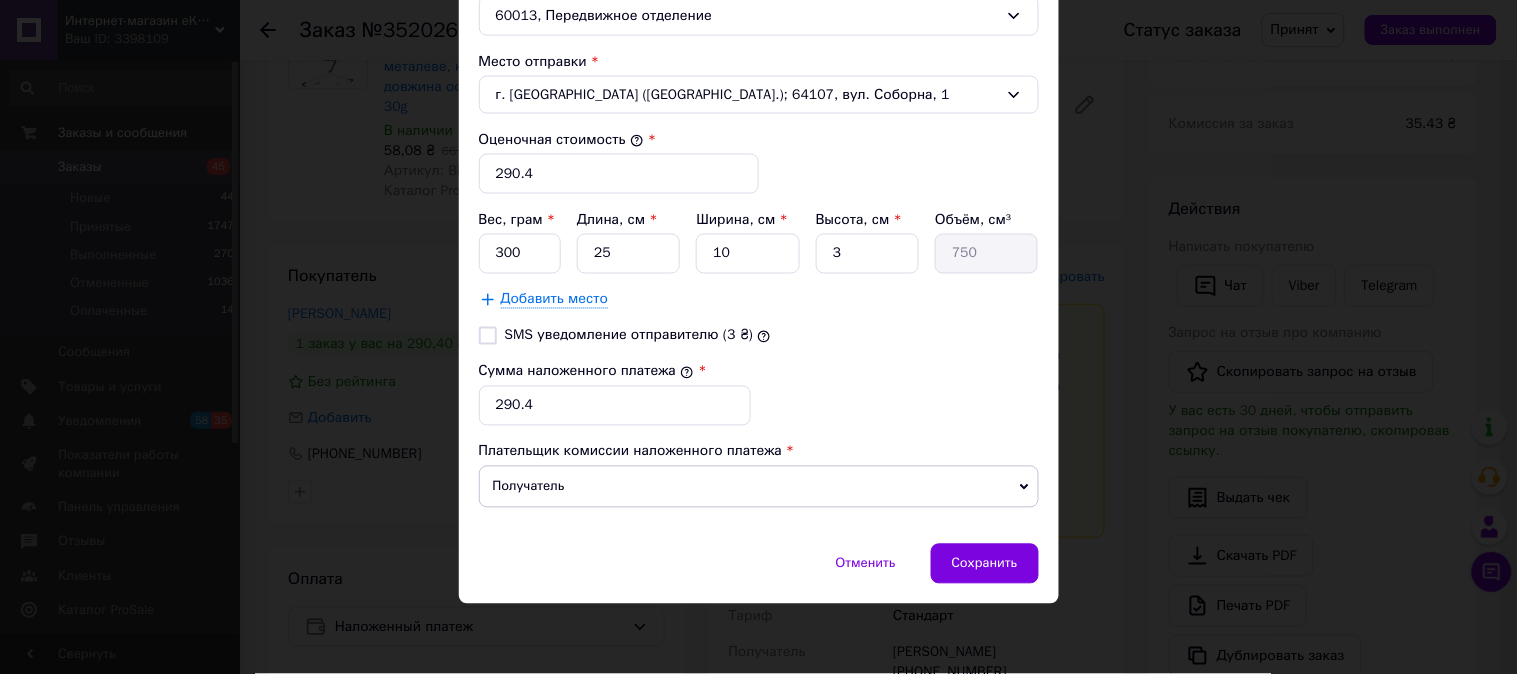 click on "Тариф     * Стандарт Плательщик   * Получатель Фамилия получателя   * Рябой Имя получателя   * [PERSON_NAME] Отчество получателя Телефон получателя   * [PHONE_NUMBER] Тип доставки     * Склад - склад Город с. Гринячка Отделение 60013, Передвижное отделение Место отправки   * г. [GEOGRAPHIC_DATA] ([GEOGRAPHIC_DATA].); 64107, вул. Соборна, 1 Оценочная стоимость     * 290.4 Вес, грам   * 300 Длина, см   * 25 Ширина, см   * 10 Высота, см   * 3 Объём, см³ 750 Добавить место SMS уведомление отправителю (3 ₴)   Сумма наложенного платежа     * 290.4 Плательщик комиссии наложенного платежа Получатель Отправитель" at bounding box center (759, 8) 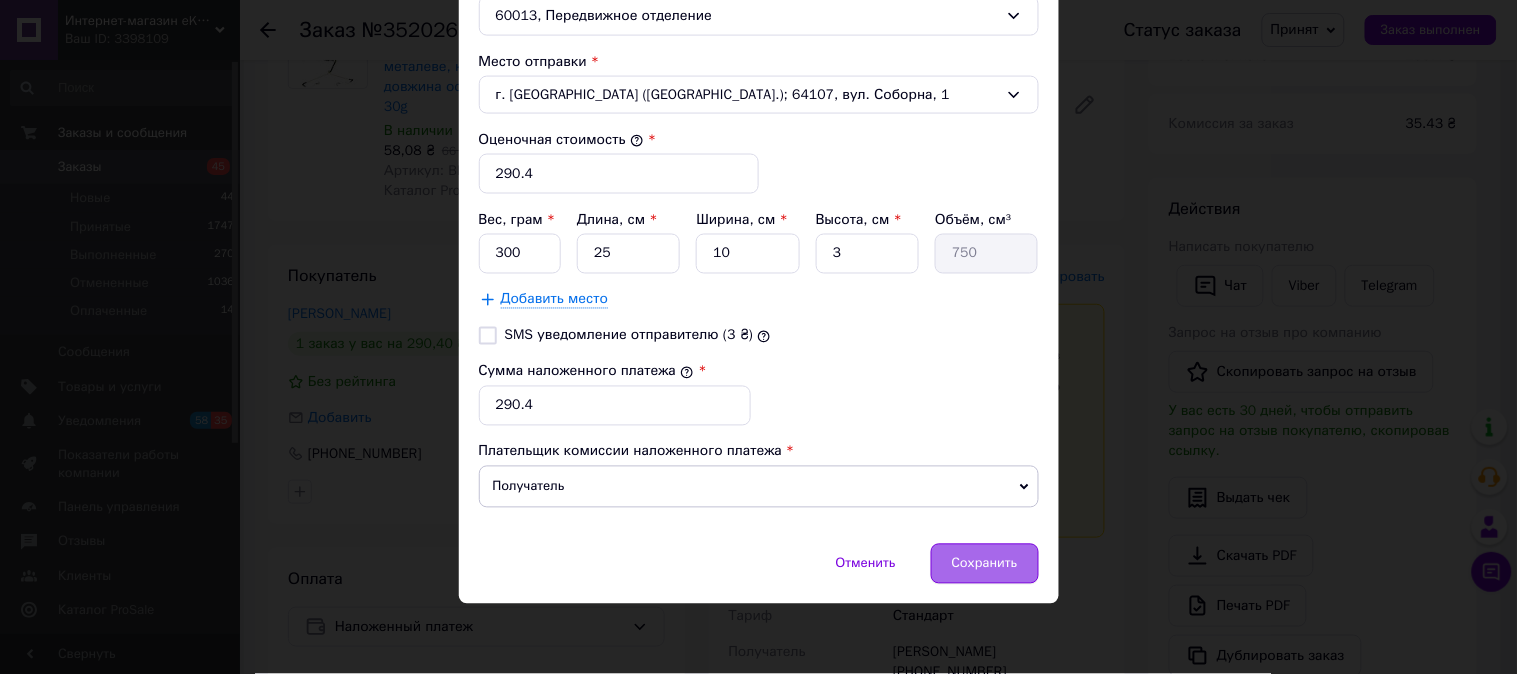 click on "Сохранить" at bounding box center [985, 564] 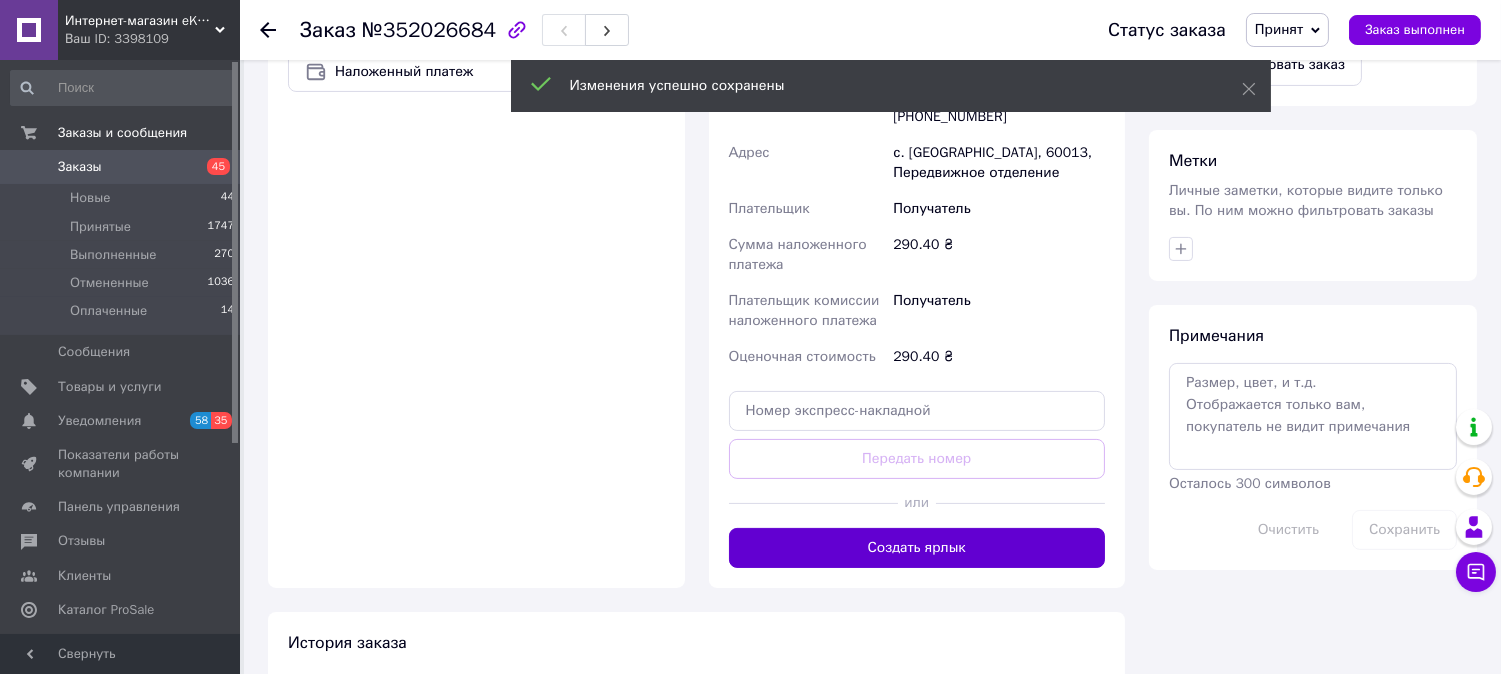 click on "Создать ярлык" at bounding box center (917, 548) 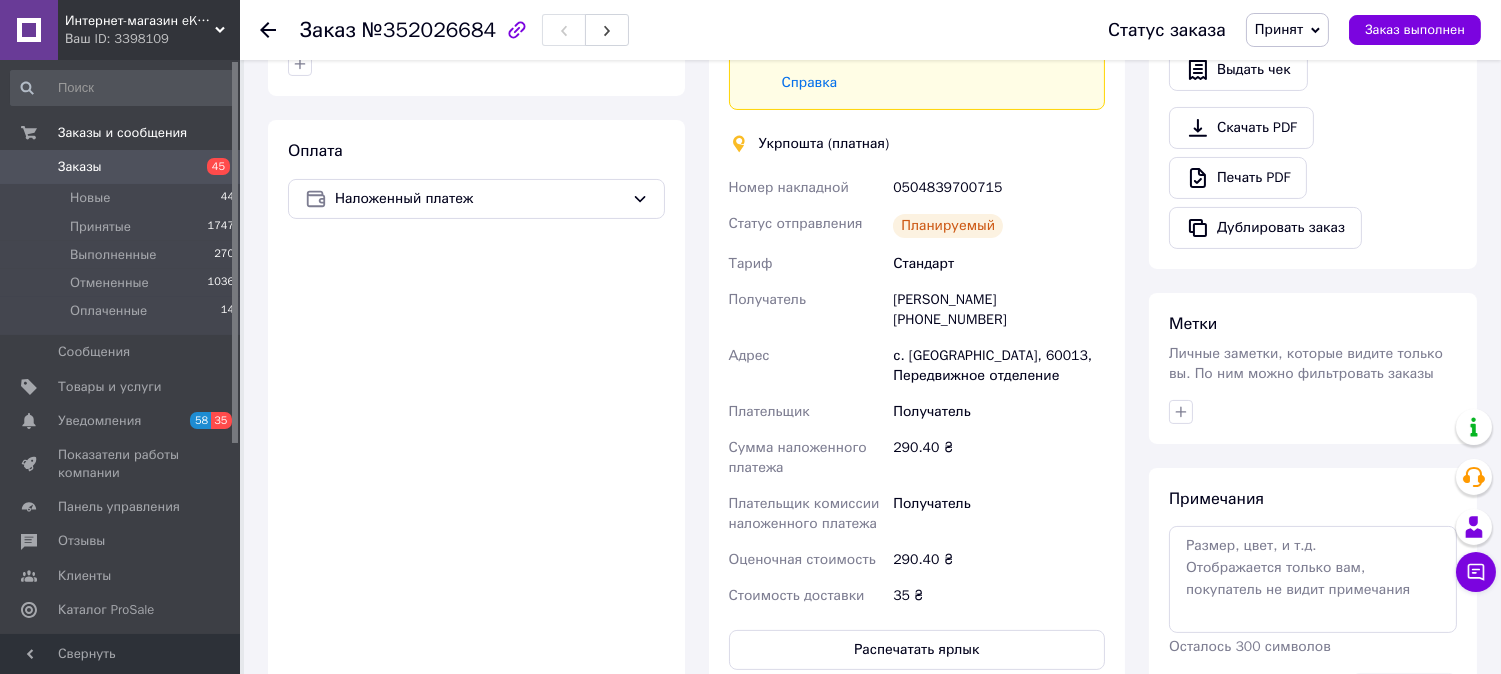 scroll, scrollTop: 666, scrollLeft: 0, axis: vertical 